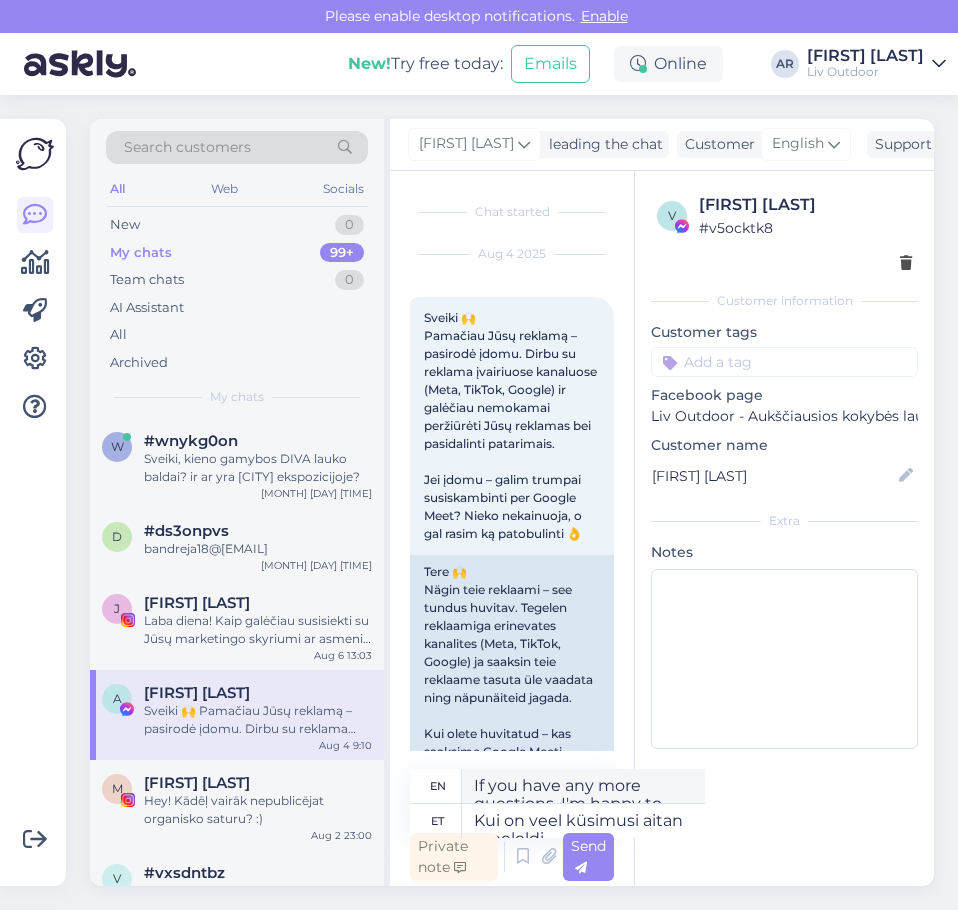 scroll, scrollTop: 0, scrollLeft: 0, axis: both 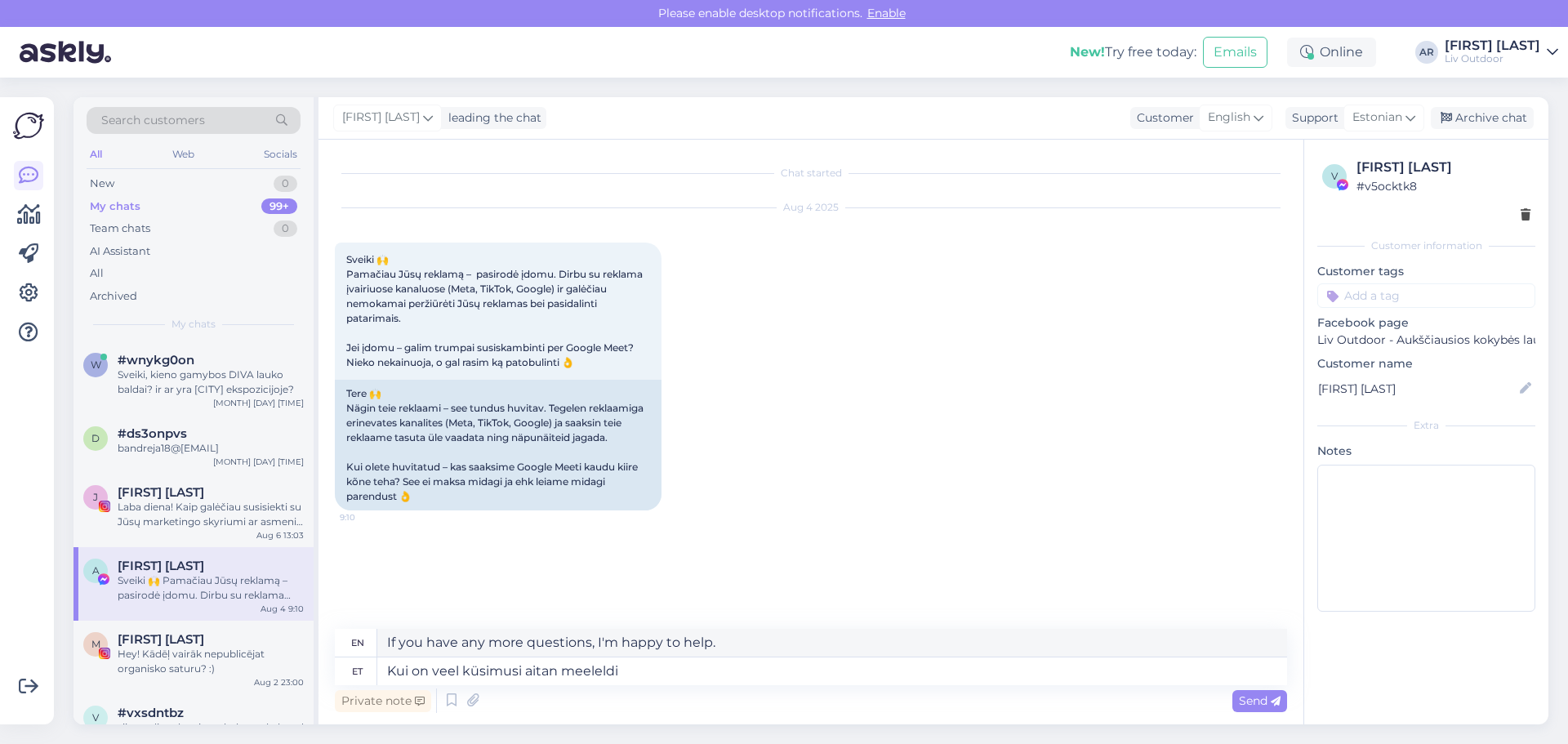 click on "My chats" at bounding box center [115, 207] 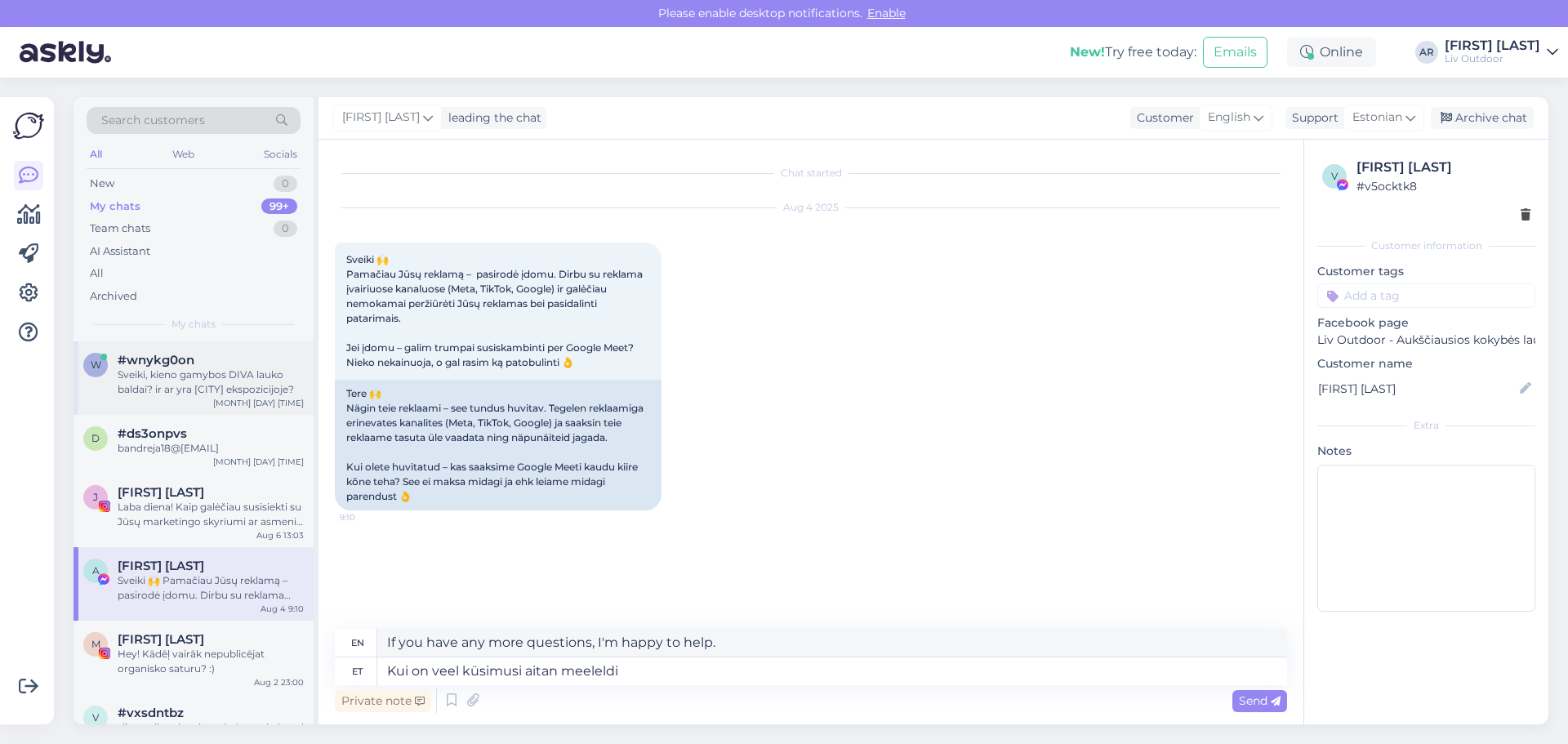 click on "Sveiki,
kieno gamybos DIVA lauko baldai? ir ar yra [CITY] ekspozicijoje?" at bounding box center [211, 382] 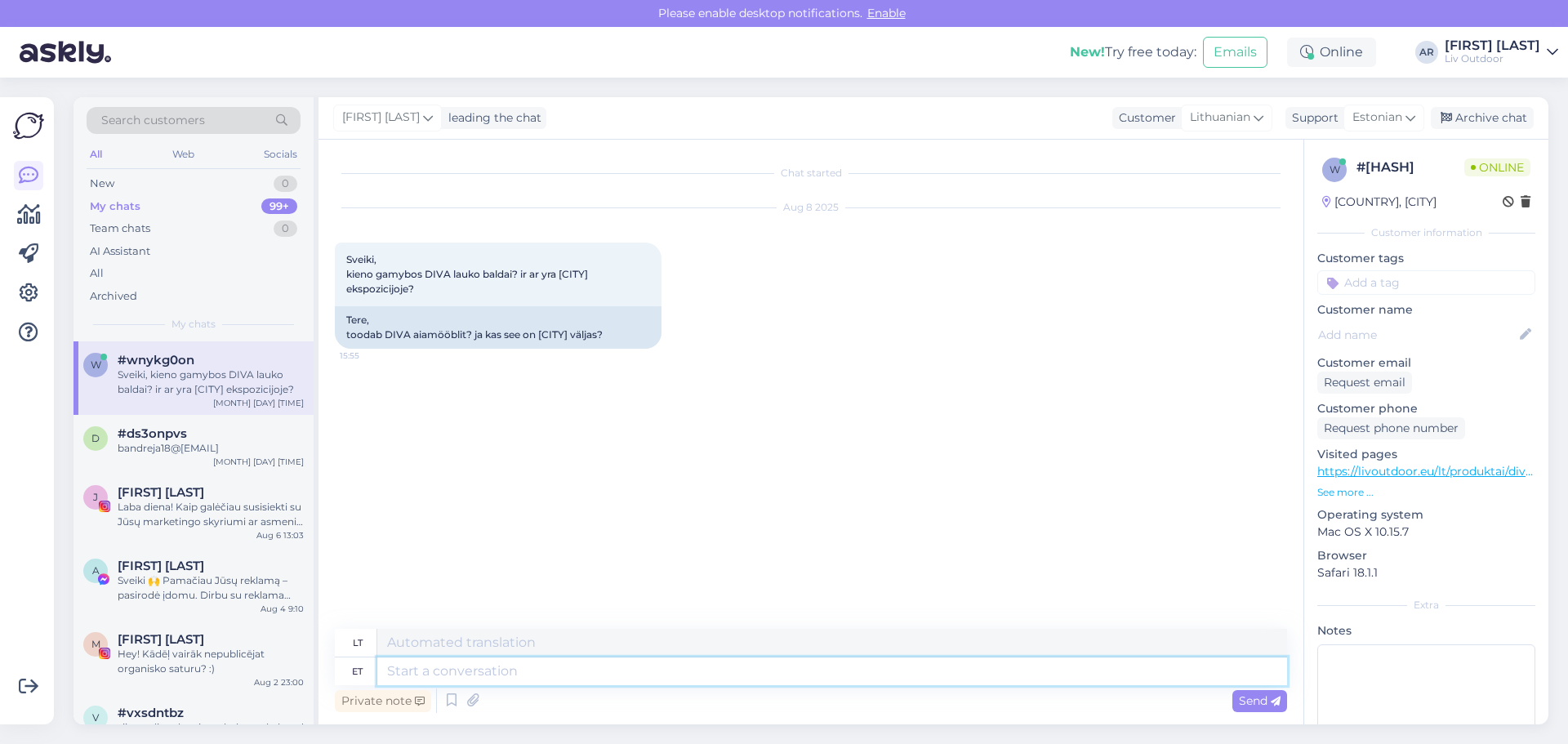 click at bounding box center (832, 671) 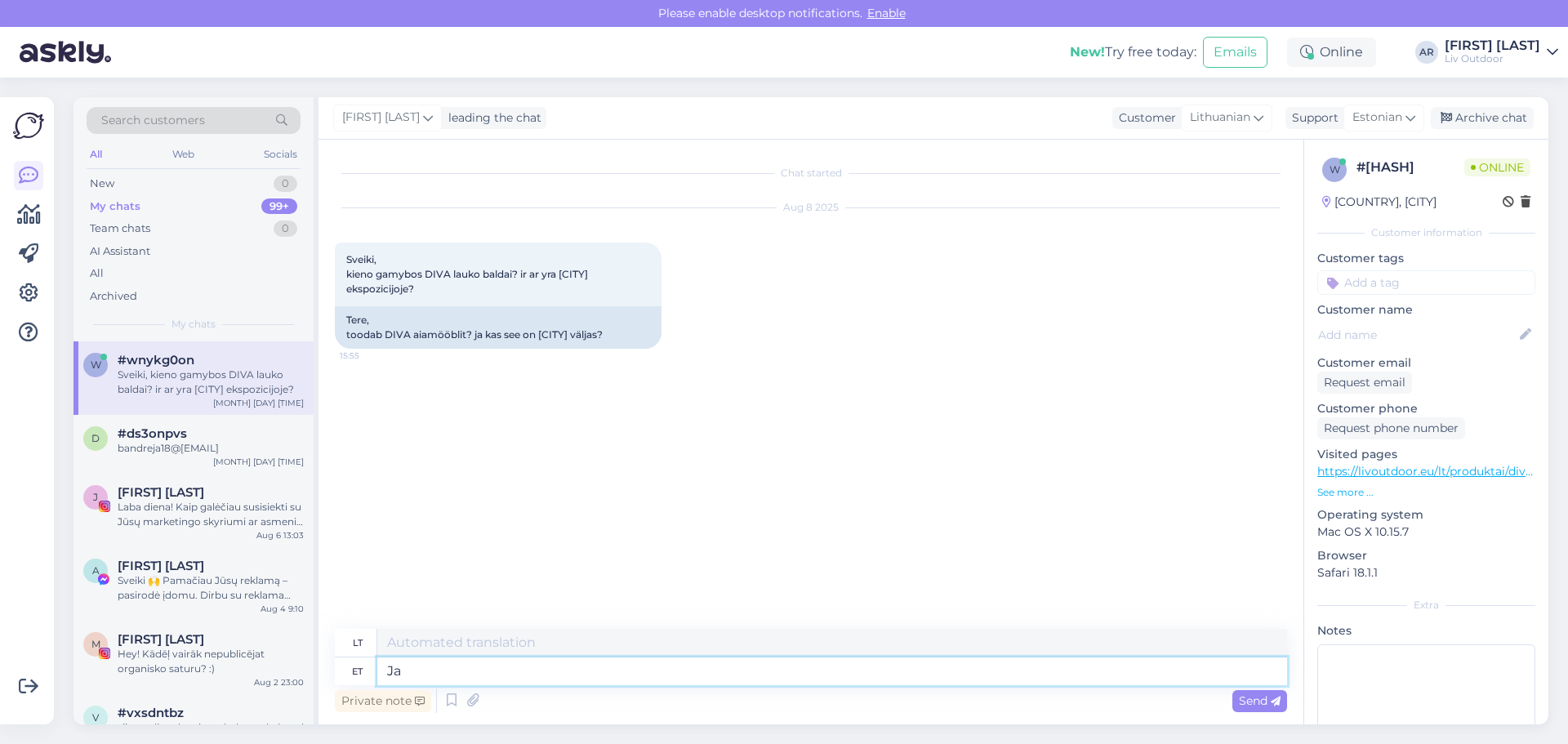 type on "Jah" 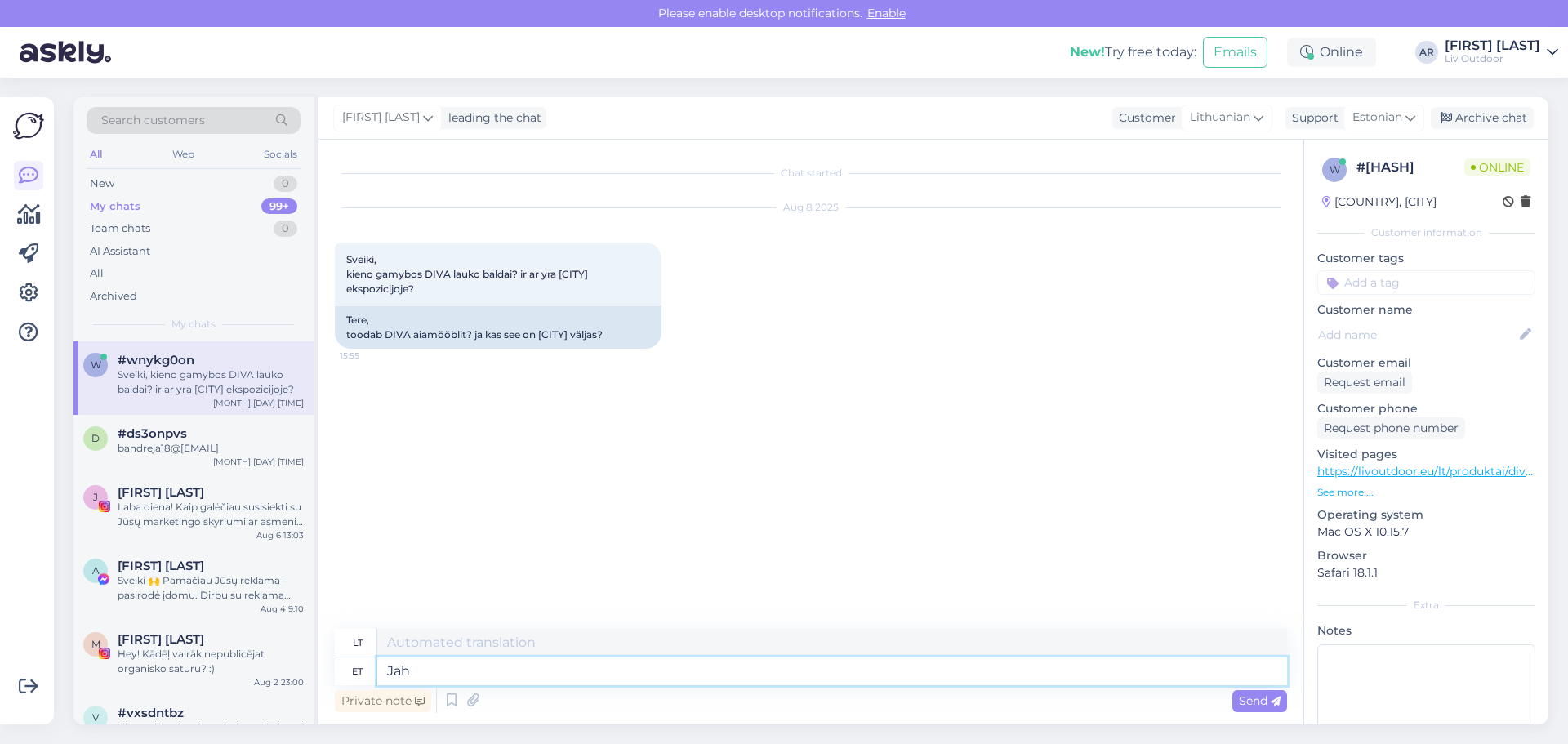 type on "Taip" 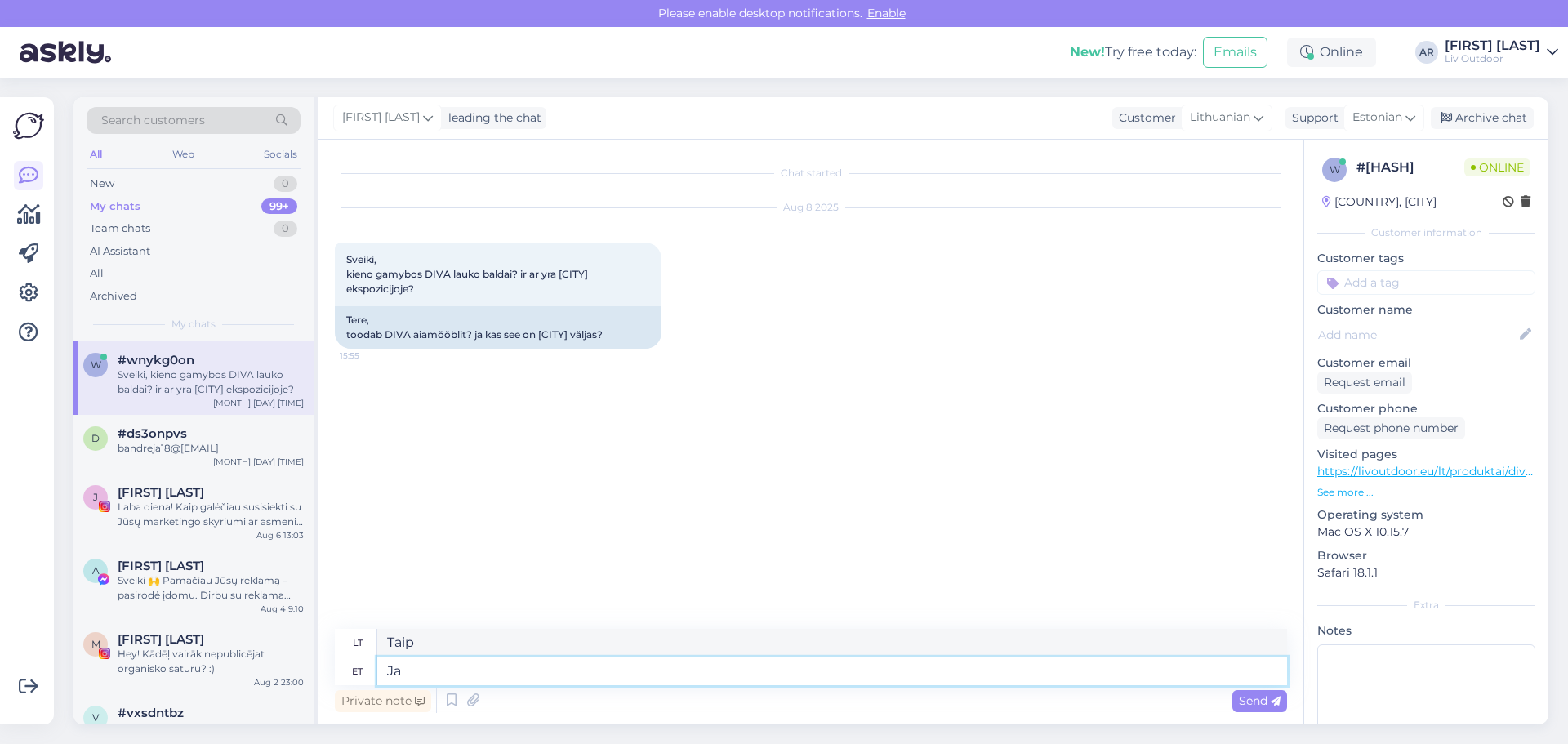 type on "J" 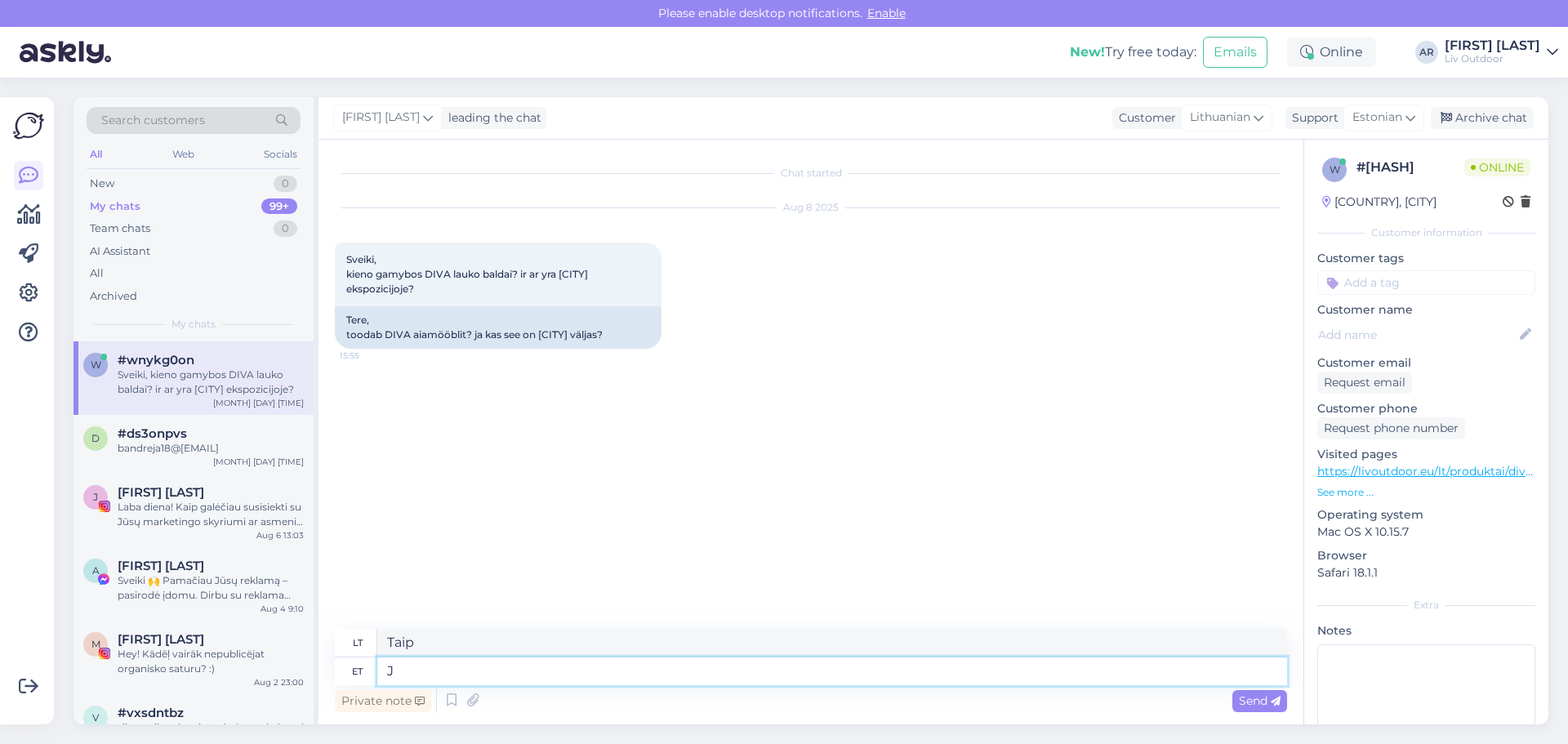 type 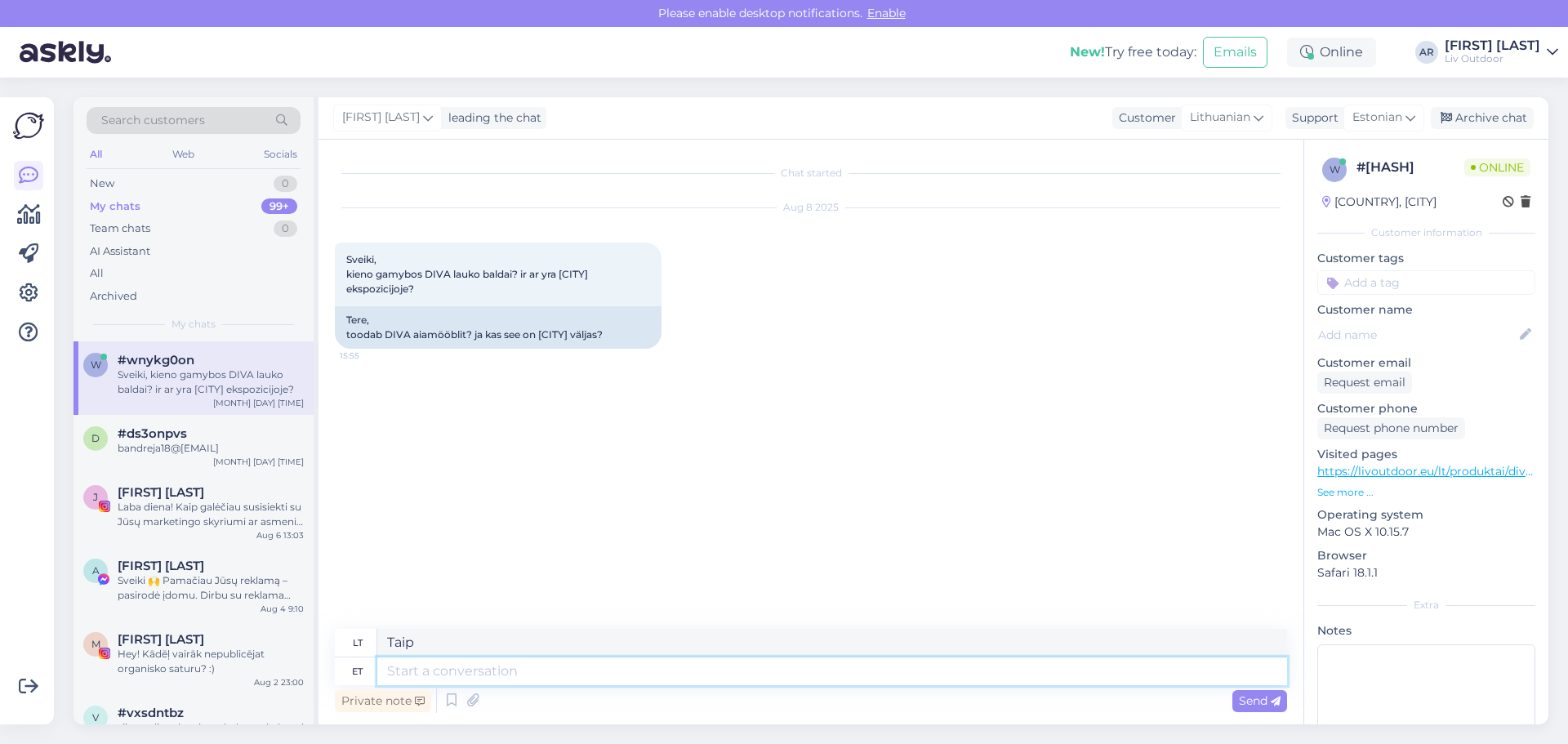 type 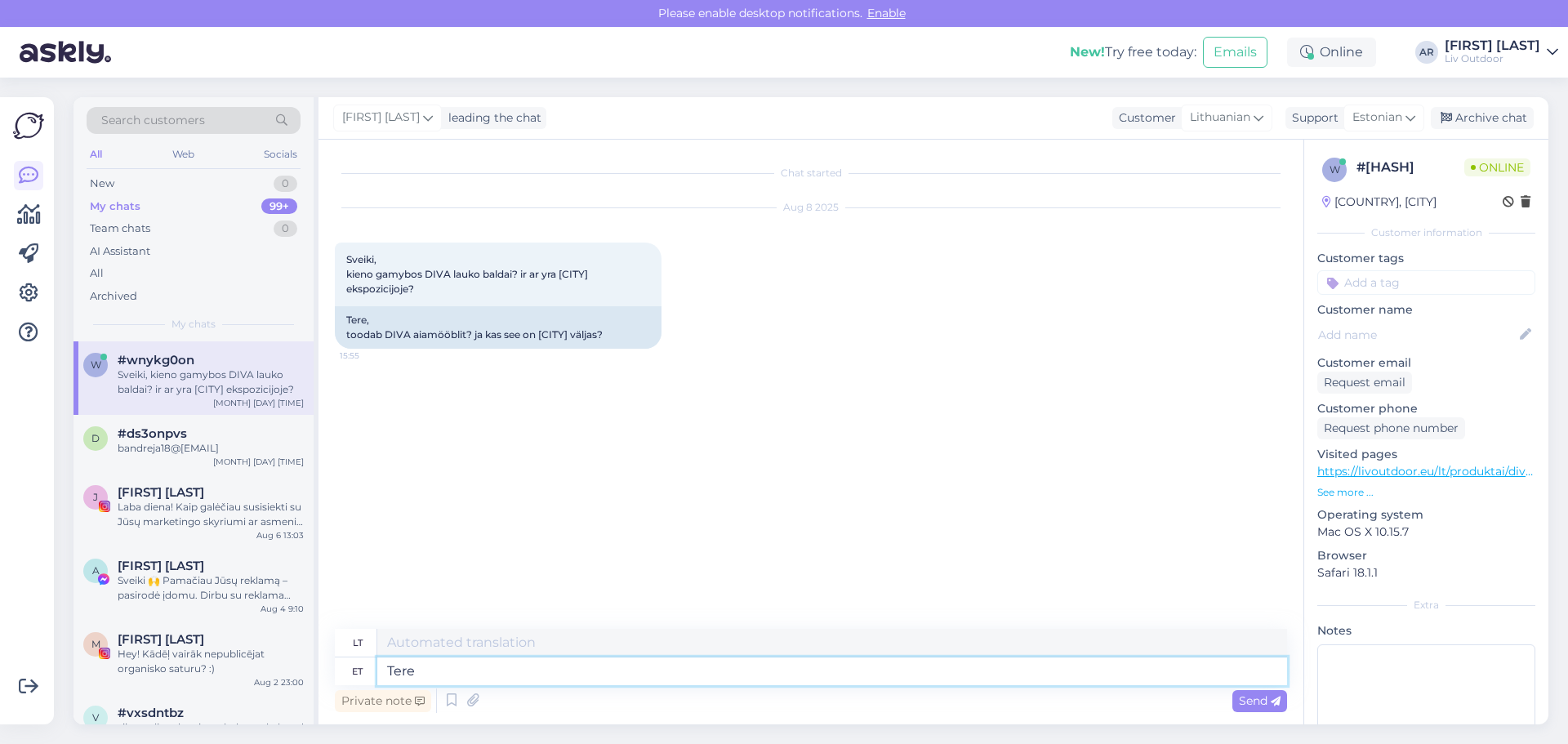 type on "Tere," 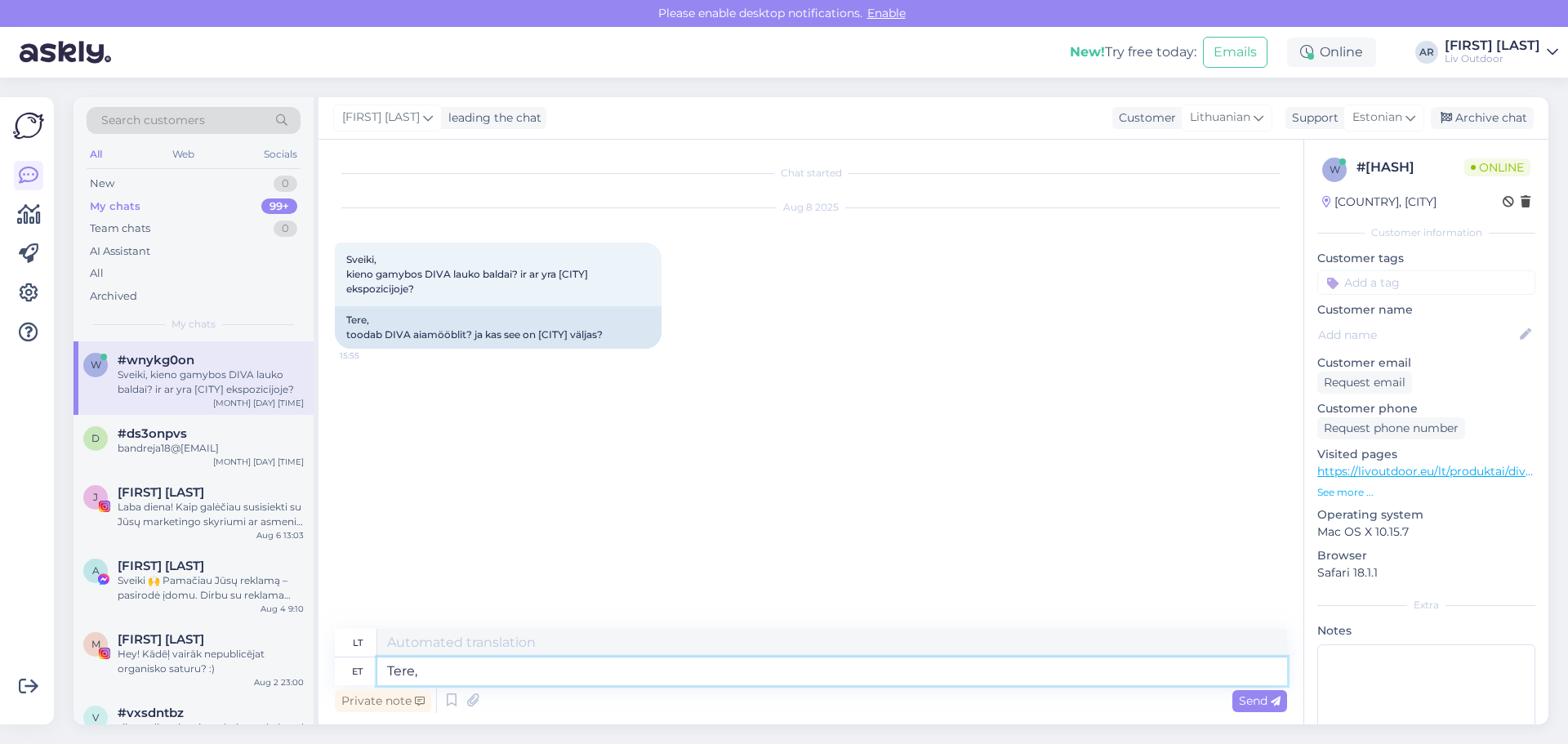 type on "Sveiki" 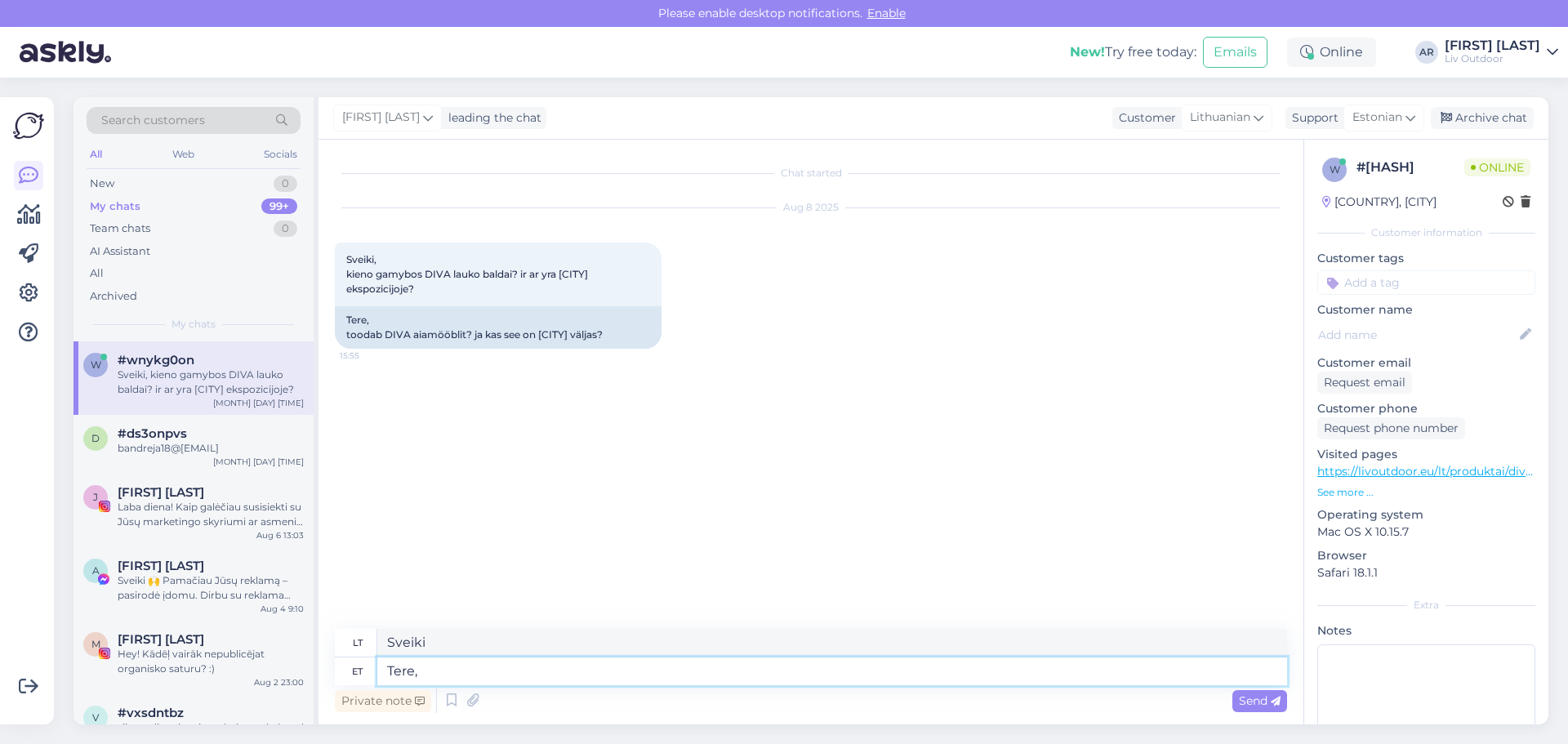 type on "Tere," 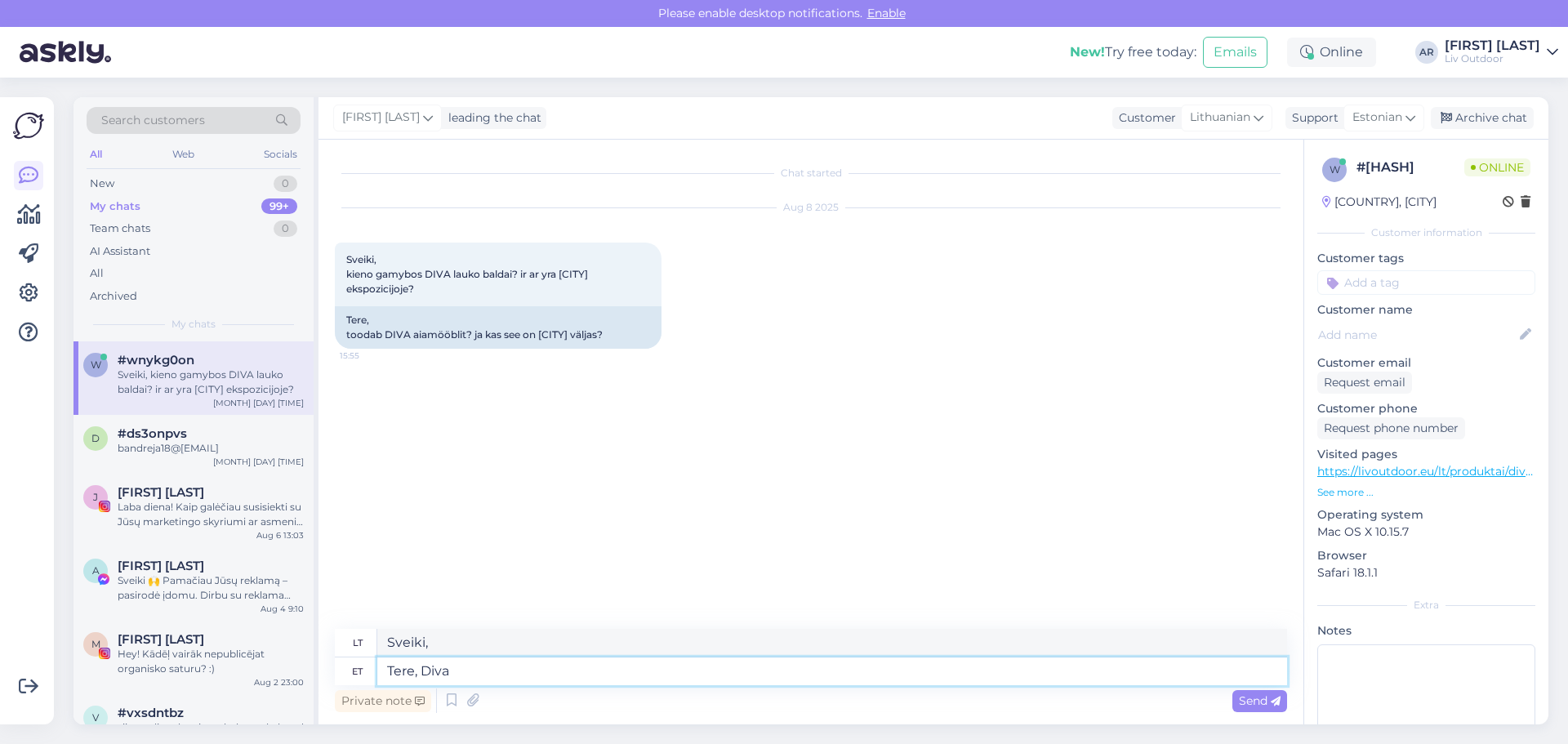 type on "Tere, Diva s" 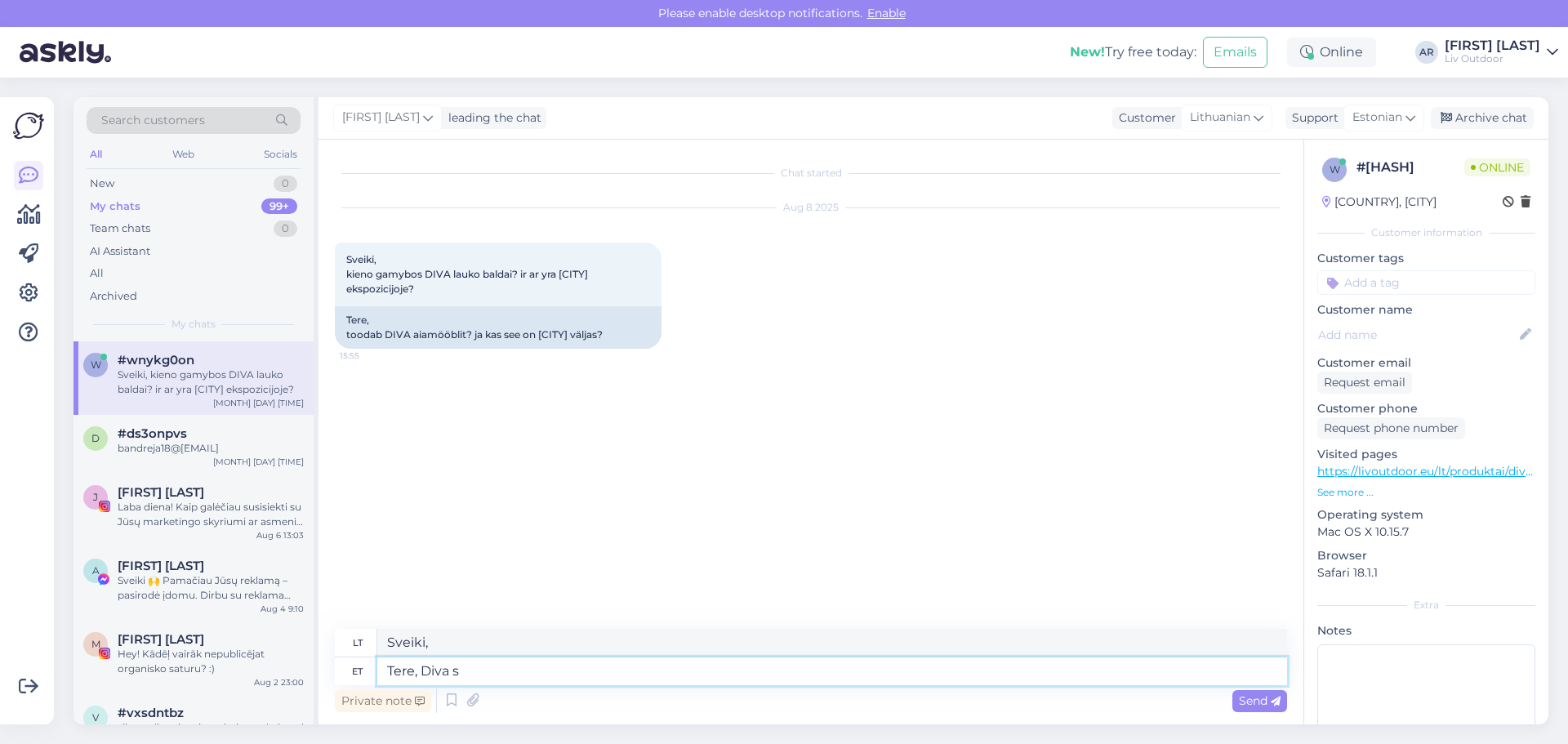 type on "Sveika, Diva" 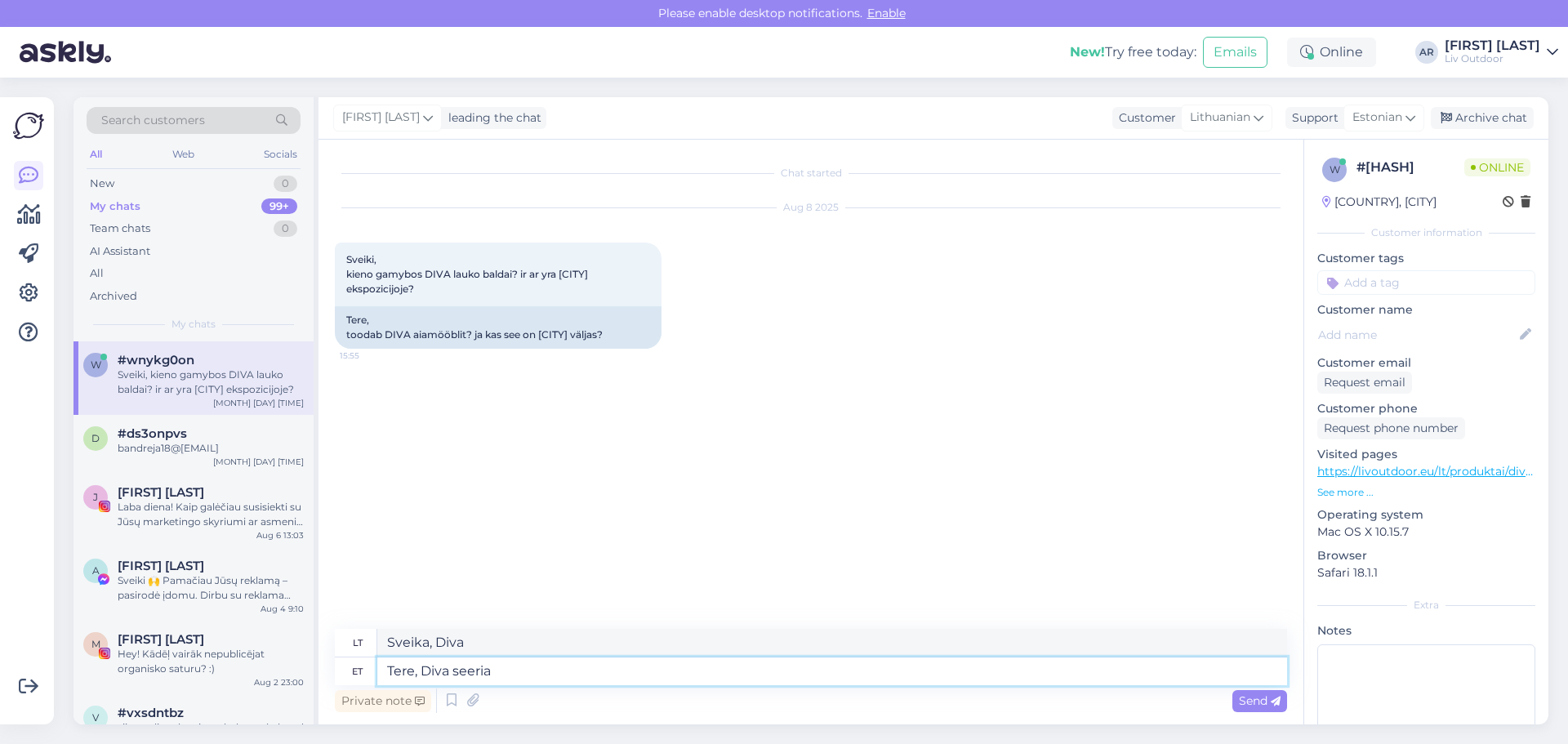 type on "Tere, Diva seeria" 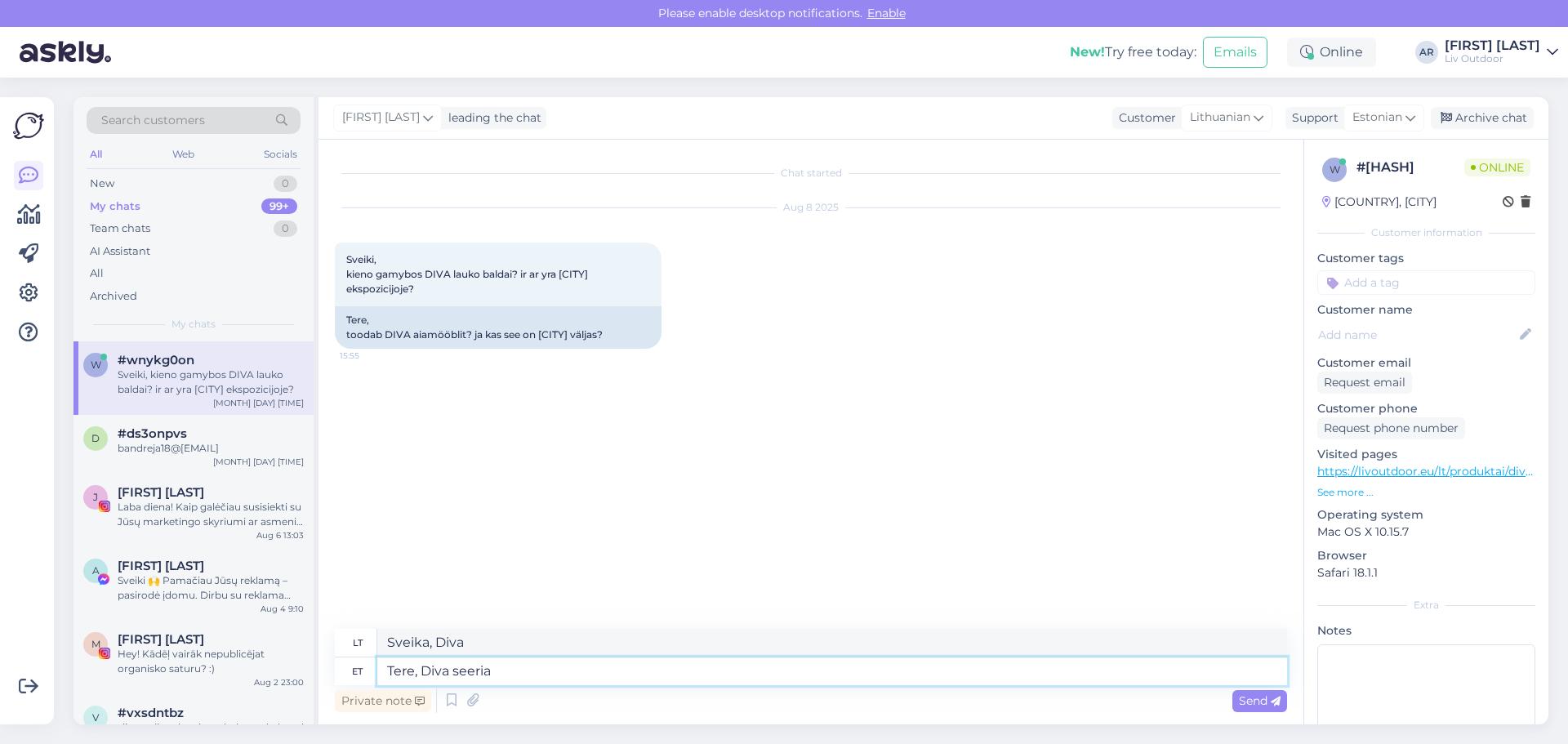 type on "Sveika, Diva serialas" 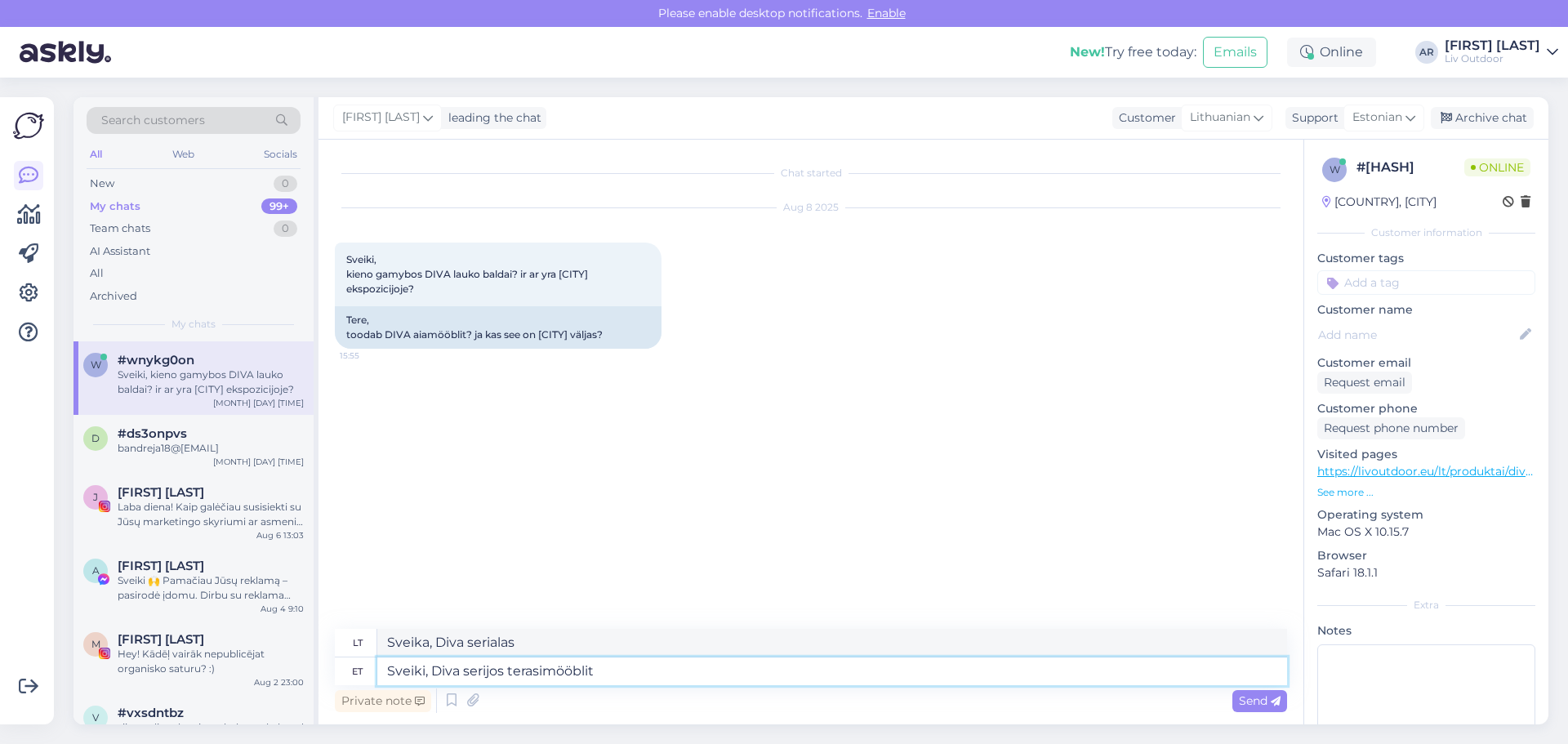 type on "Sveiki, Diva serijos terasimööblit" 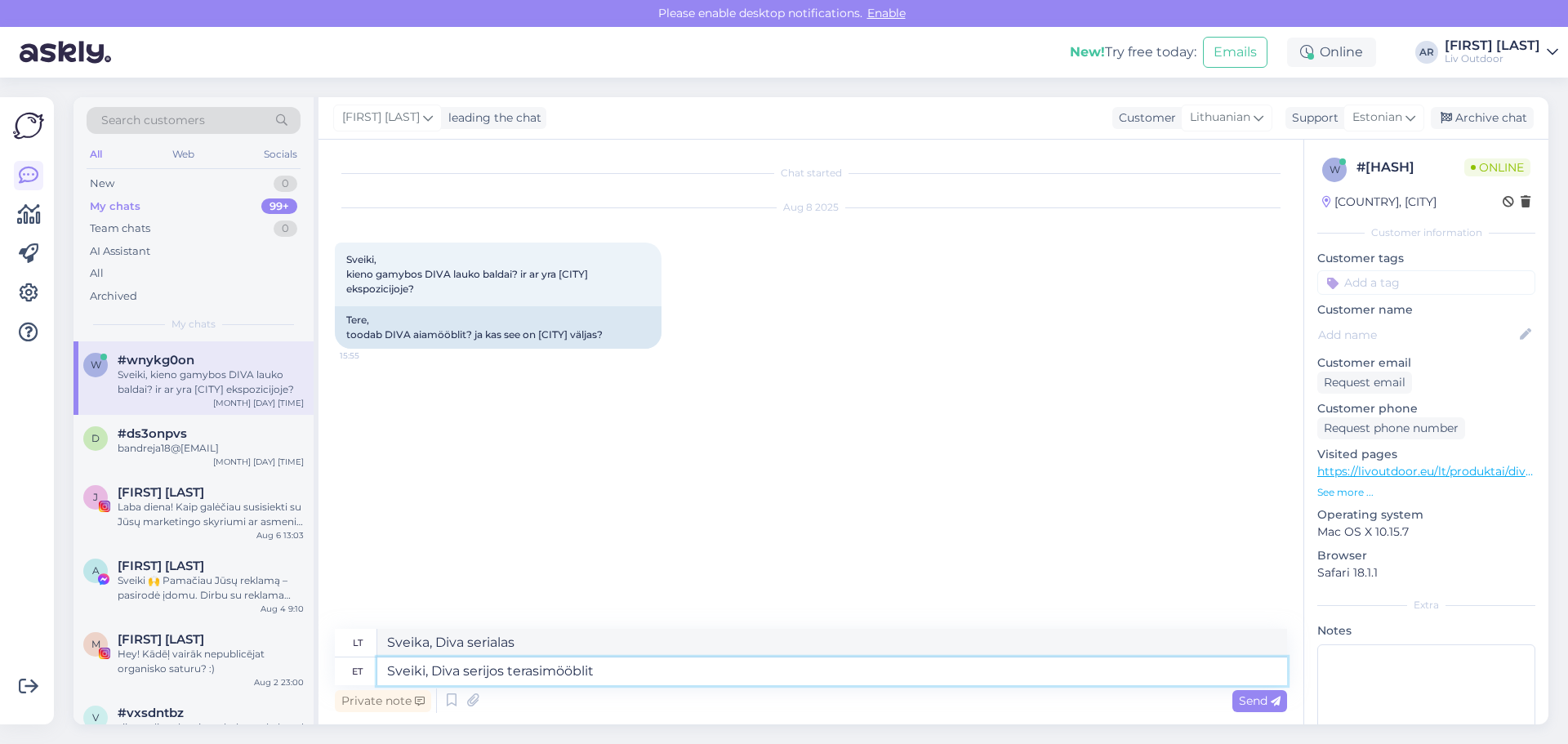 type on "Sveiki, „Diva“ serijos terasos baldai" 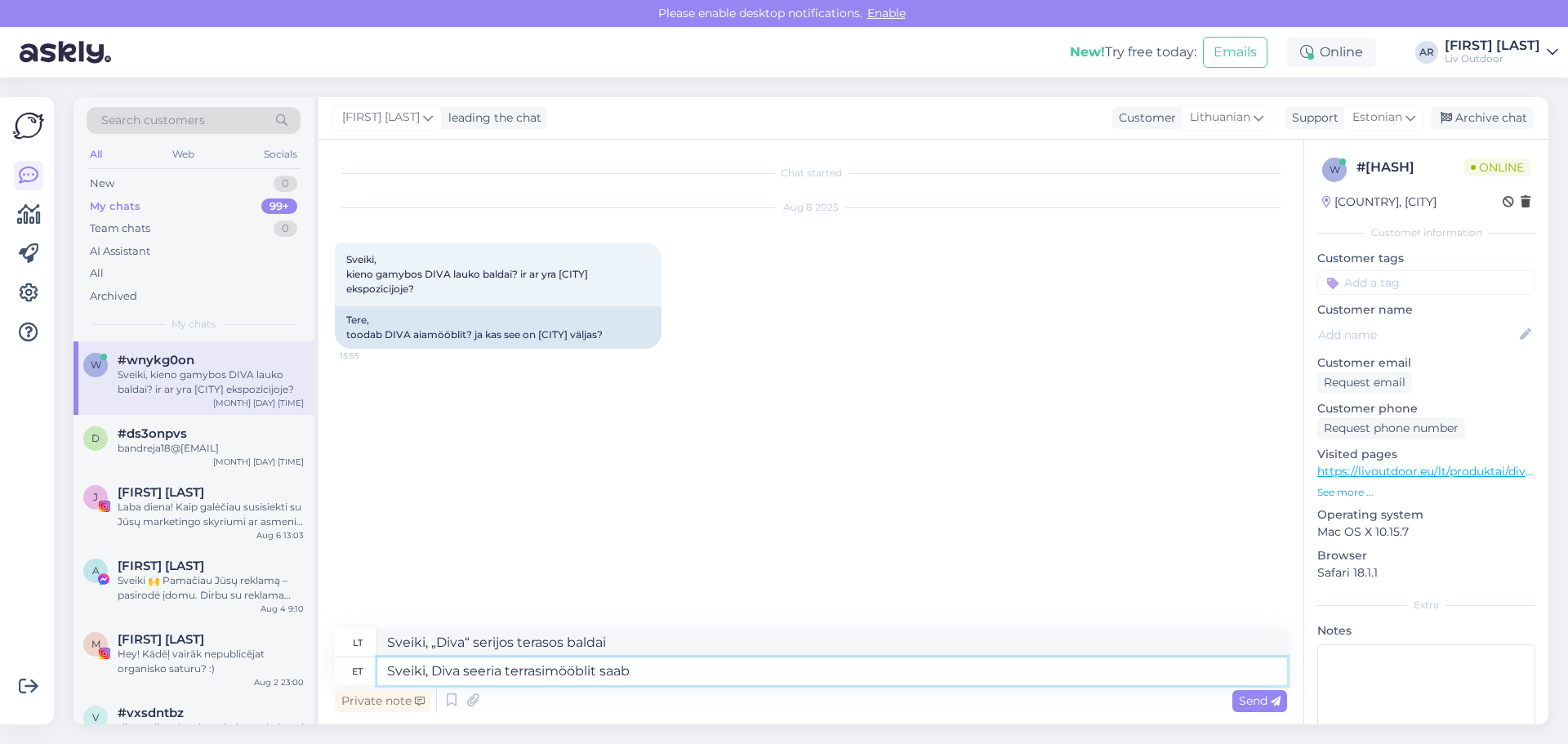 type on "Tere, Diva seeria terrasimööblit saab v" 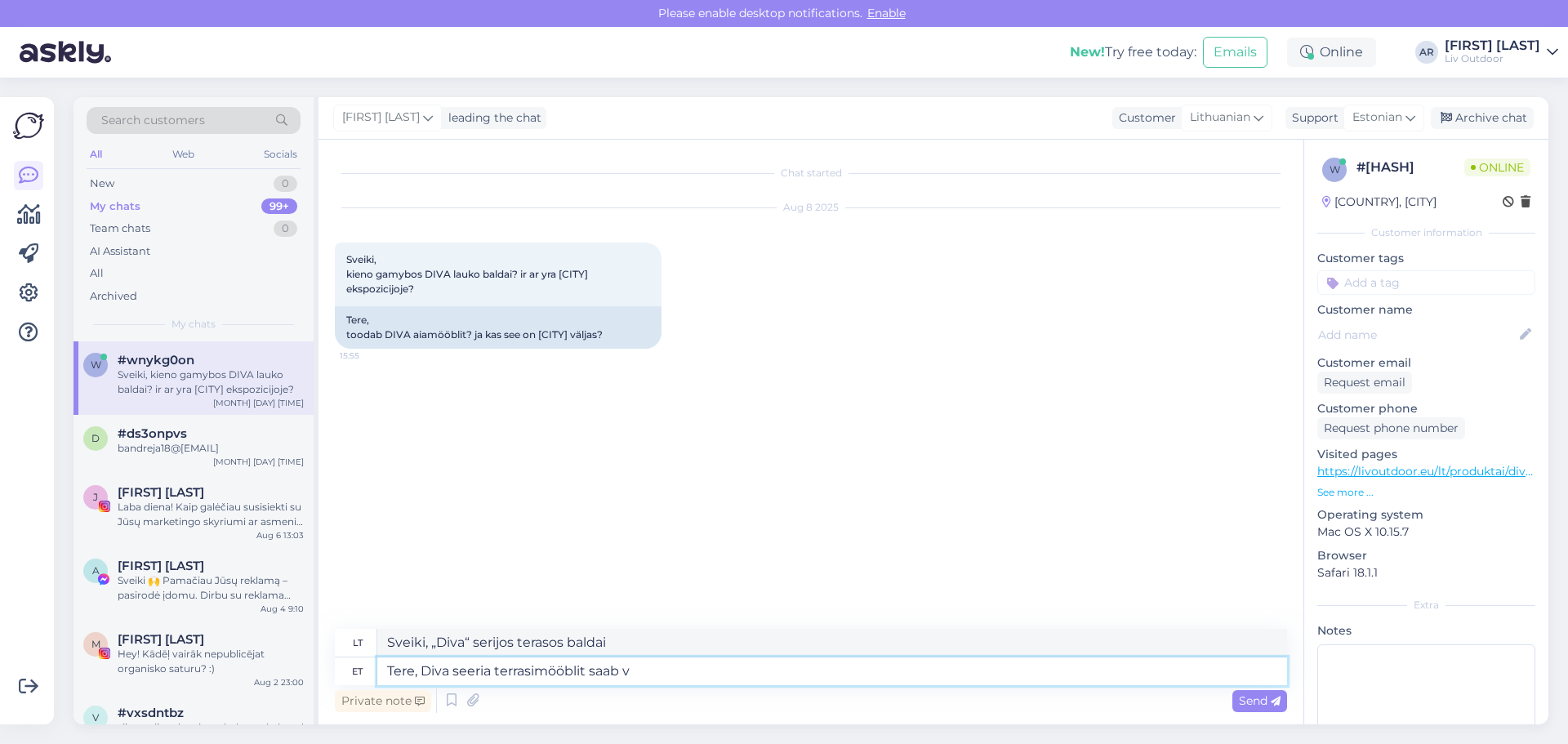 type on "Sveiki, „Diva“ serijos terasos baldai yra laisvi." 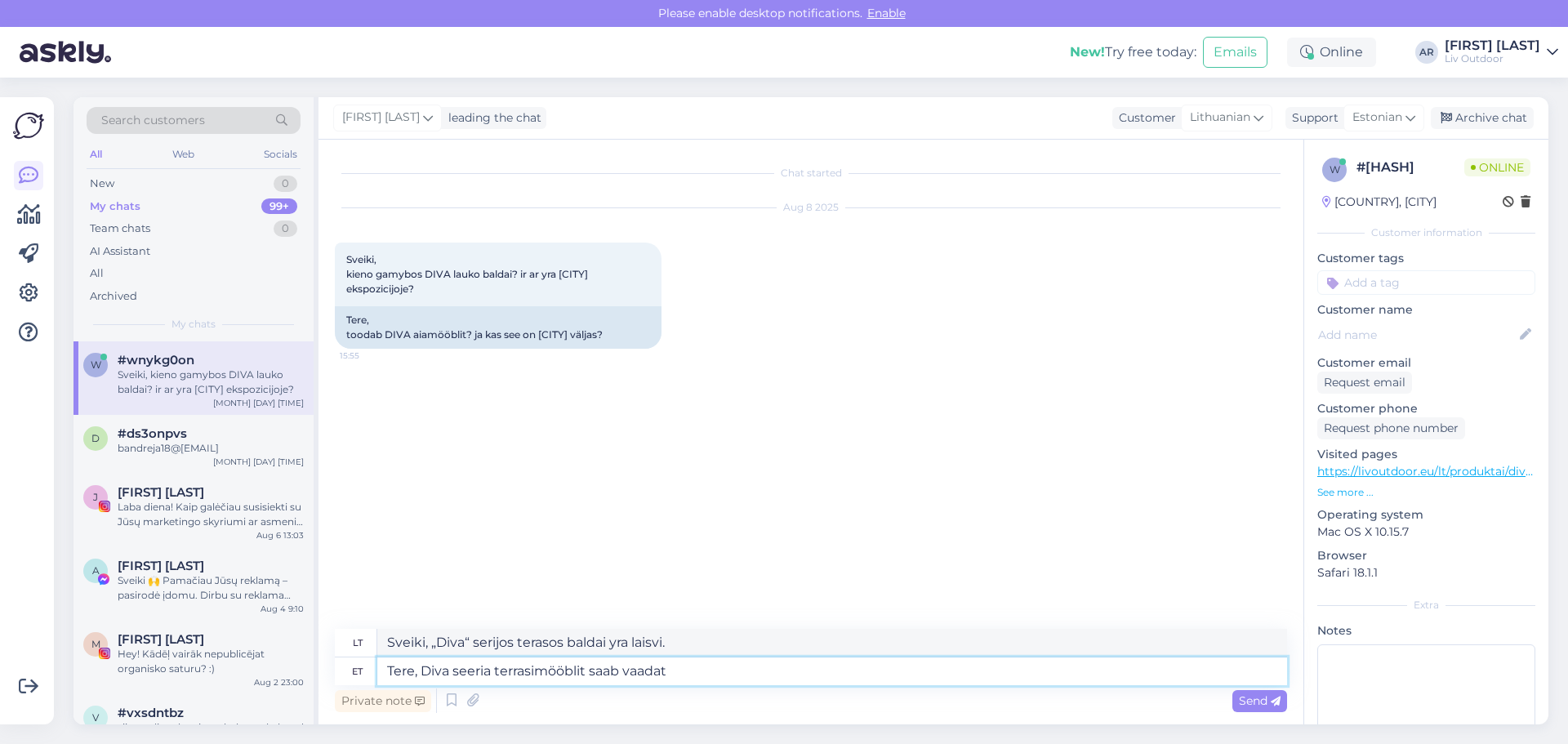 type on "Sveiki, Diva seeria terrasimööblit saab vaadata" 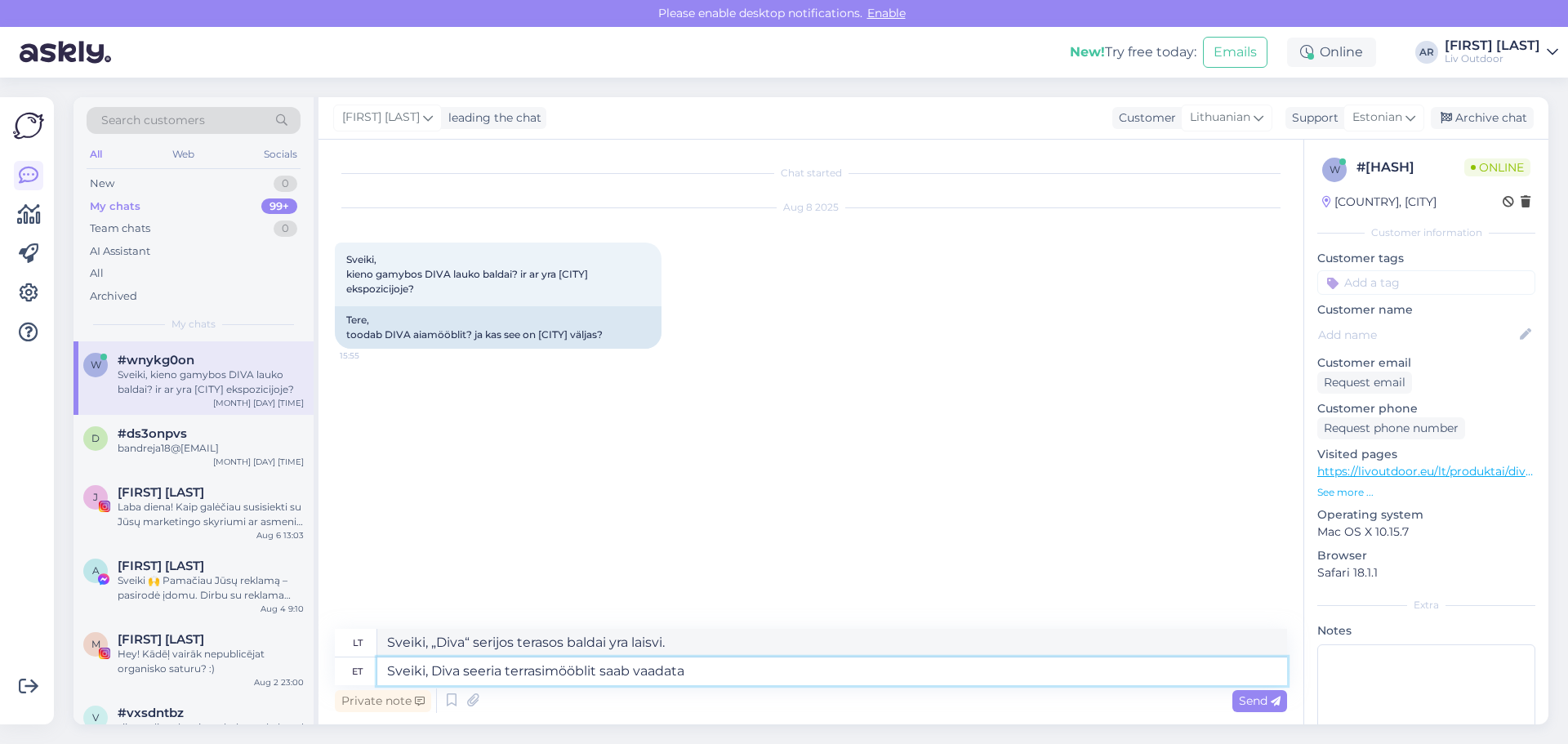 type on "Sveiki, galite apžiūrėti „Diva“ serijos terasos baldus" 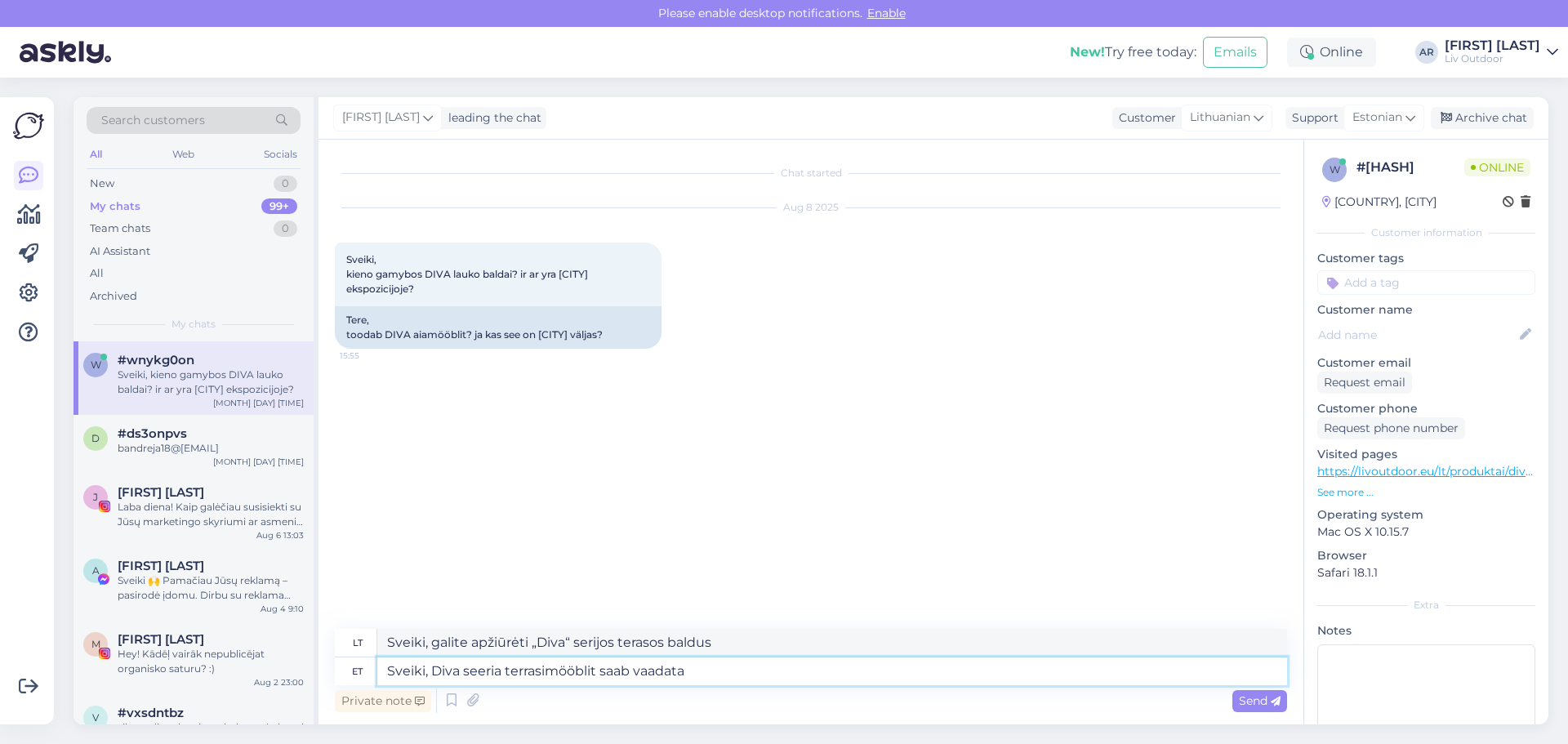paste on "Unminimal interjero salonas
+[PHONE]
[CITY]
[DATE] g. 10A
II-V 10-19, VI 10-16" 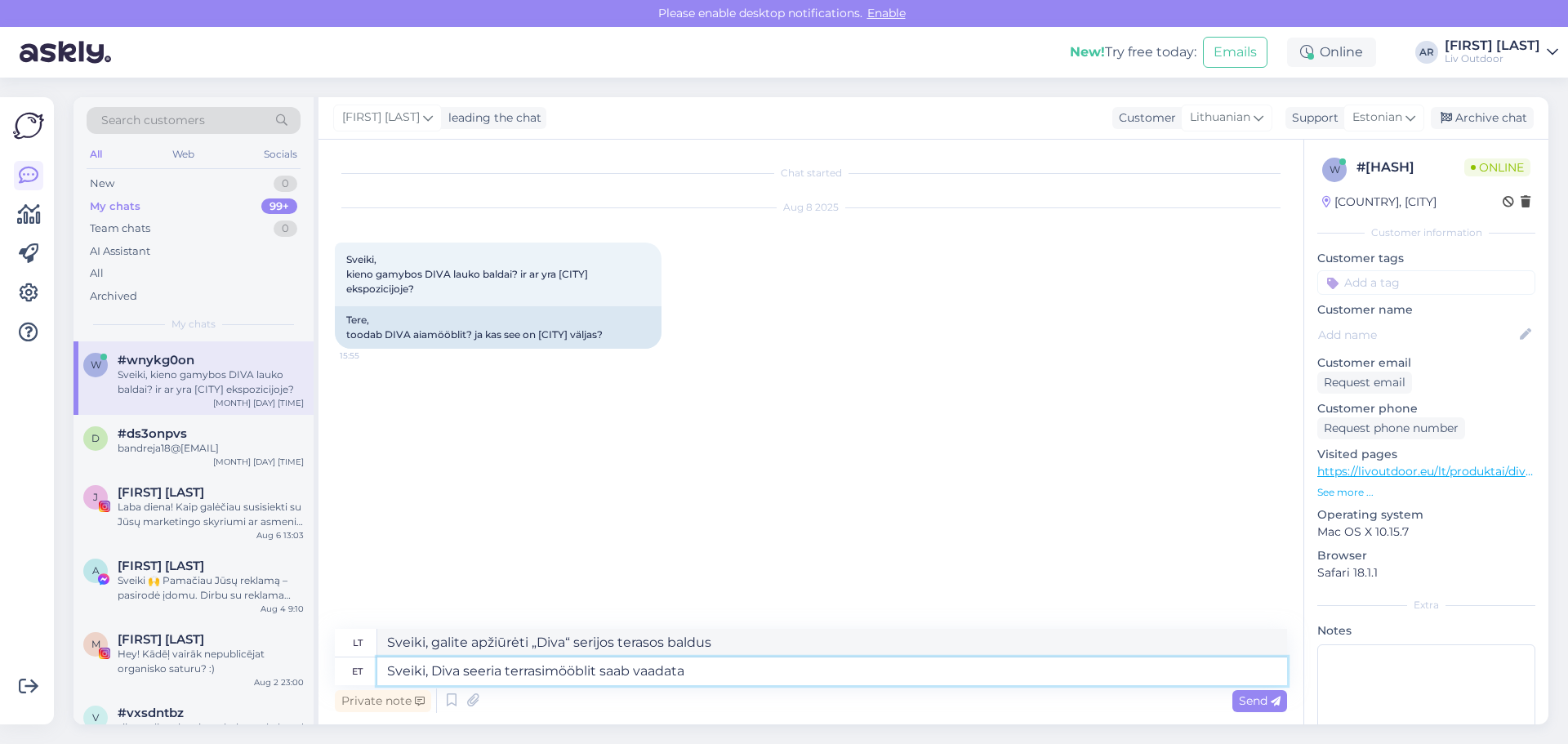 type on "Tere, Diva seeria terrasimööblit saab vaadata Unminimal interjero salonas
+370 [PHONE]
[CITY]
Birželio 23-iosios g. 10A
II-V 10-19, VI 10-16" 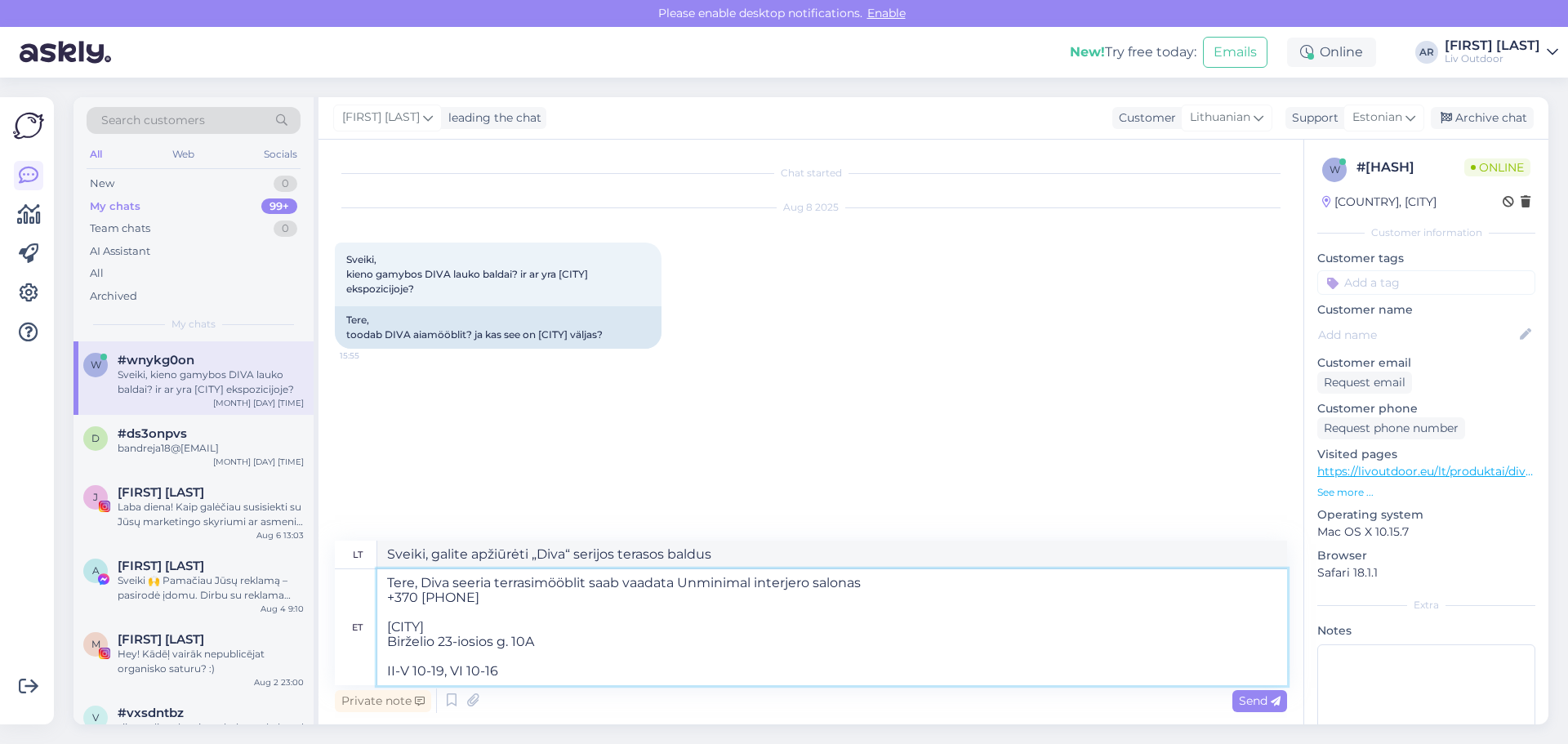 type on "Sveiki, Diva serijos terasos baldus galima apžiūrėti Unminimal interjero salone
+[PHONE]
[CITY]
[DATE] g. 10A
II-V 10-19, VI 10-16" 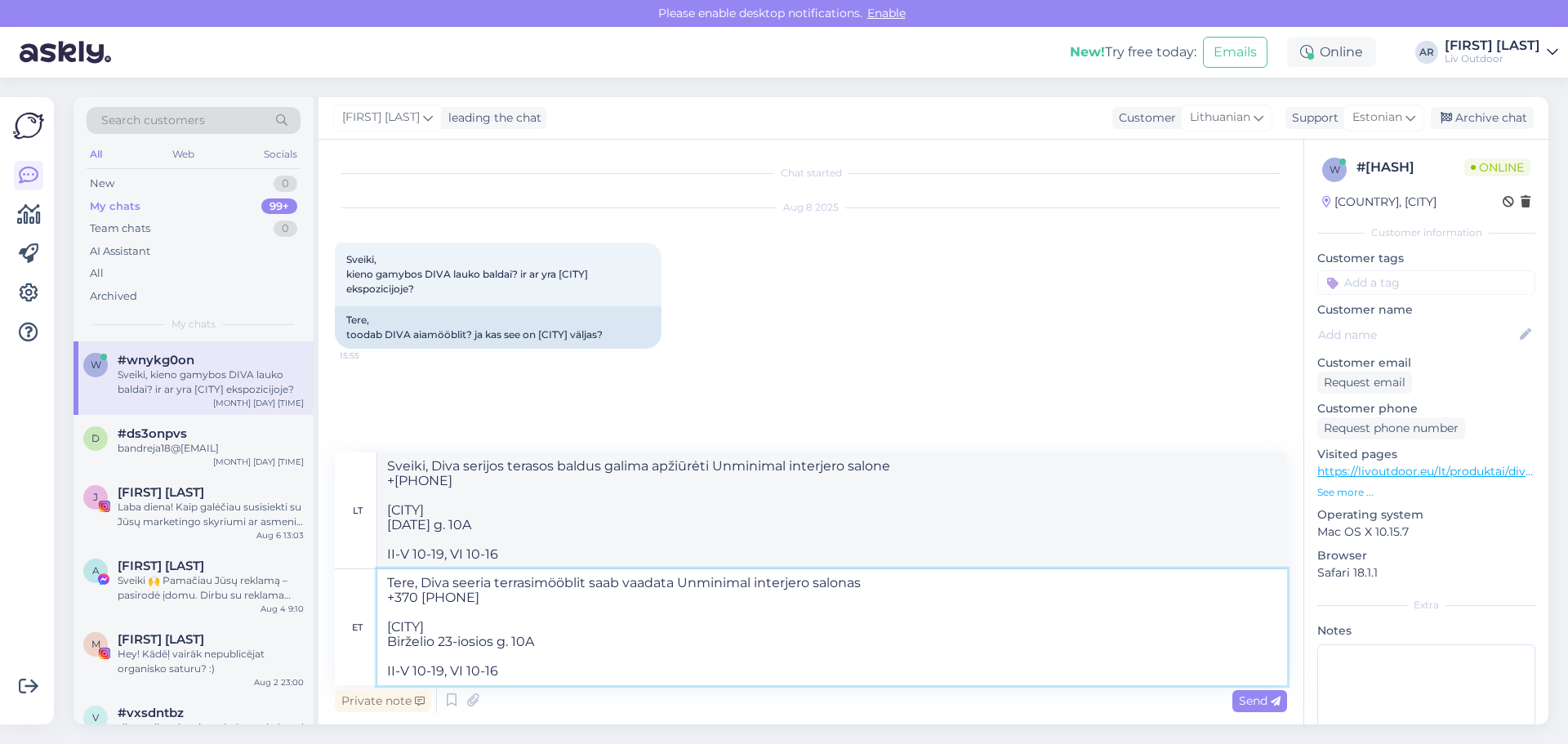click on "Tere, Diva seeria terrasimööblit saab vaadata Unminimal interjero salonas
+370 [PHONE]
[CITY]
Birželio 23-iosios g. 10A
II-V 10-19, VI 10-16" at bounding box center (832, 627) 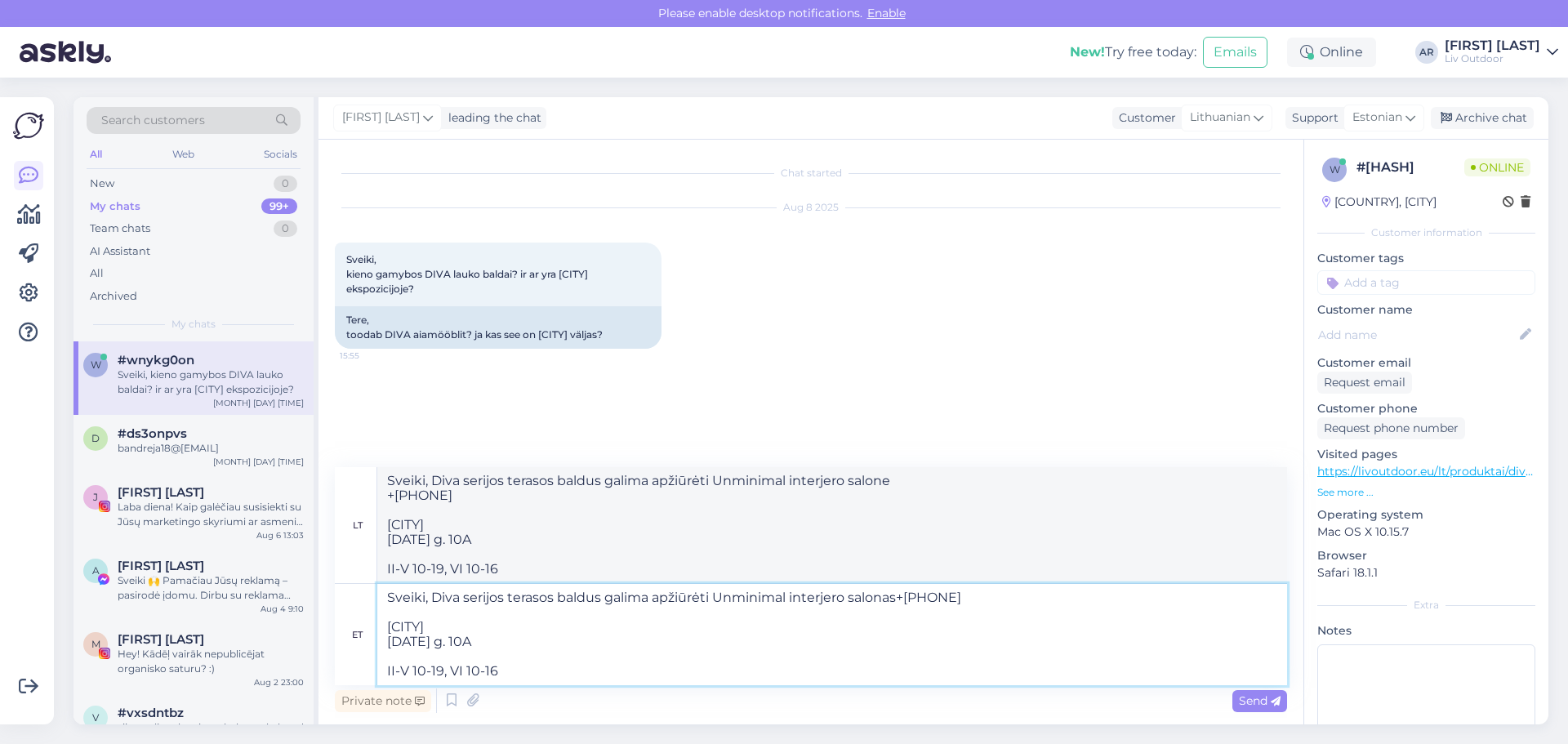 type on "Sveiki, Diva seeria terrasimööblit saab vaadata Unminimal interjero salonas +[PHONE]
[CITY]
[DATE] g. 10A
II-V 10-19, VI 10-16" 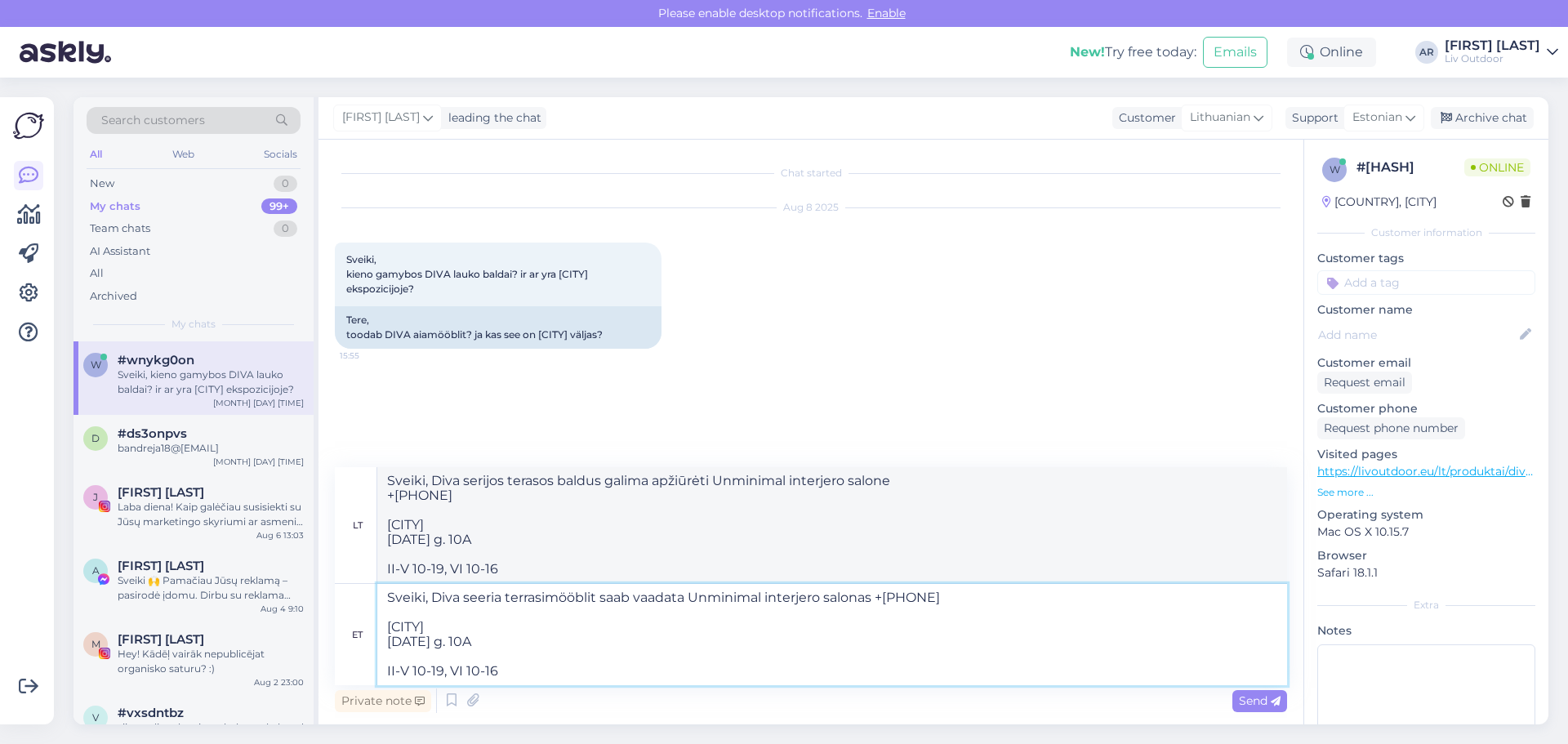 type on "Sveiki, Diva serijos terasos baldus galima apžiūrėti Unminimal interjero salone +370 [PHONE]
[CITY]
Birželio 23-iosios g. 10A
II-V 10-19, VI 10-16" 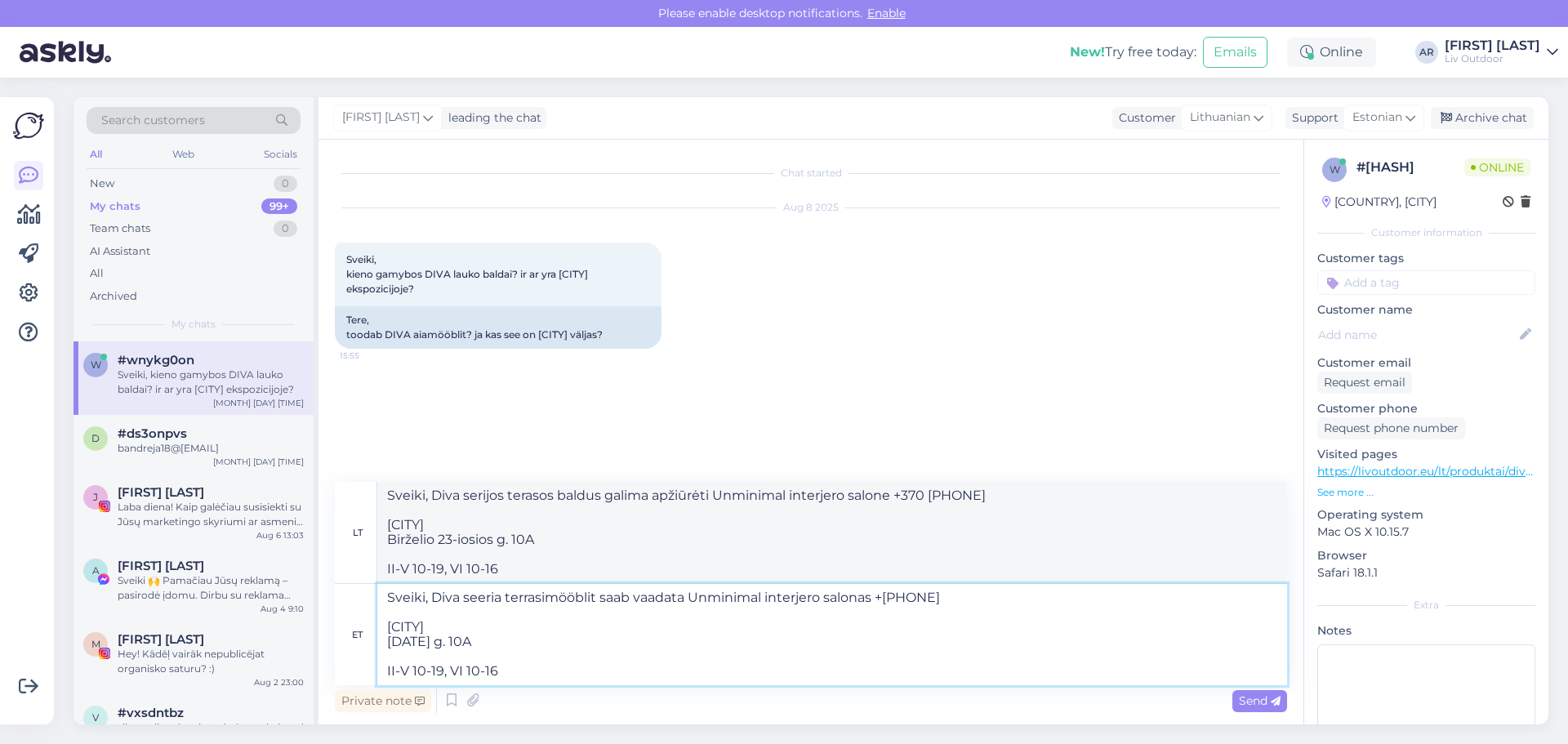 click on "Sveiki, Diva seeria terrasimööblit saab vaadata Unminimal interjero salonas +[PHONE]
[CITY]
[DATE] g. 10A
II-V 10-19, VI 10-16" at bounding box center (832, 635) 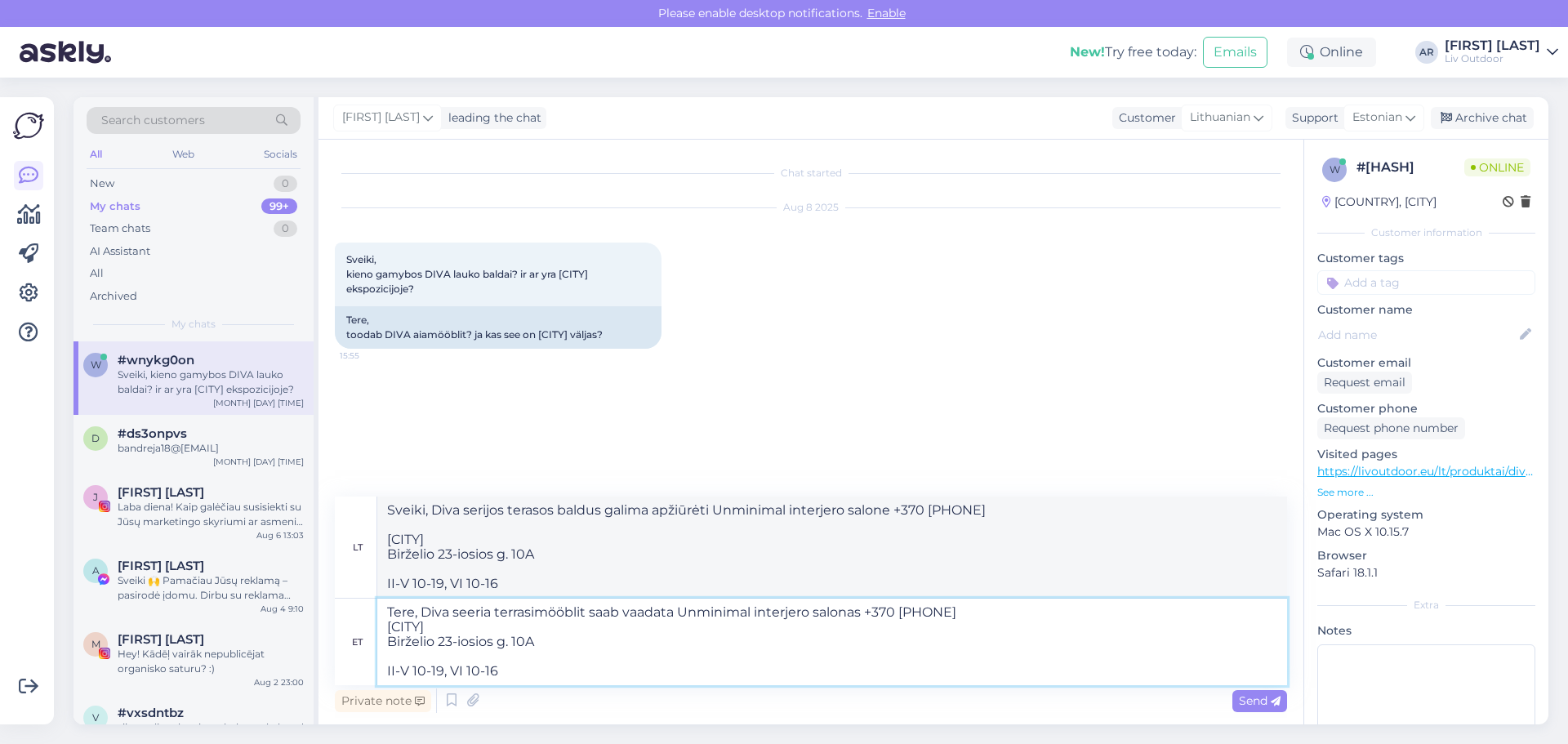 type on "Sveiki, Diva serijos terasos baldus galima apžiūrėti Unminimal interjero salone
+[PHONE]
[CITY]
[DATE] g. 10A
II-V 10-19, VI 10-16" 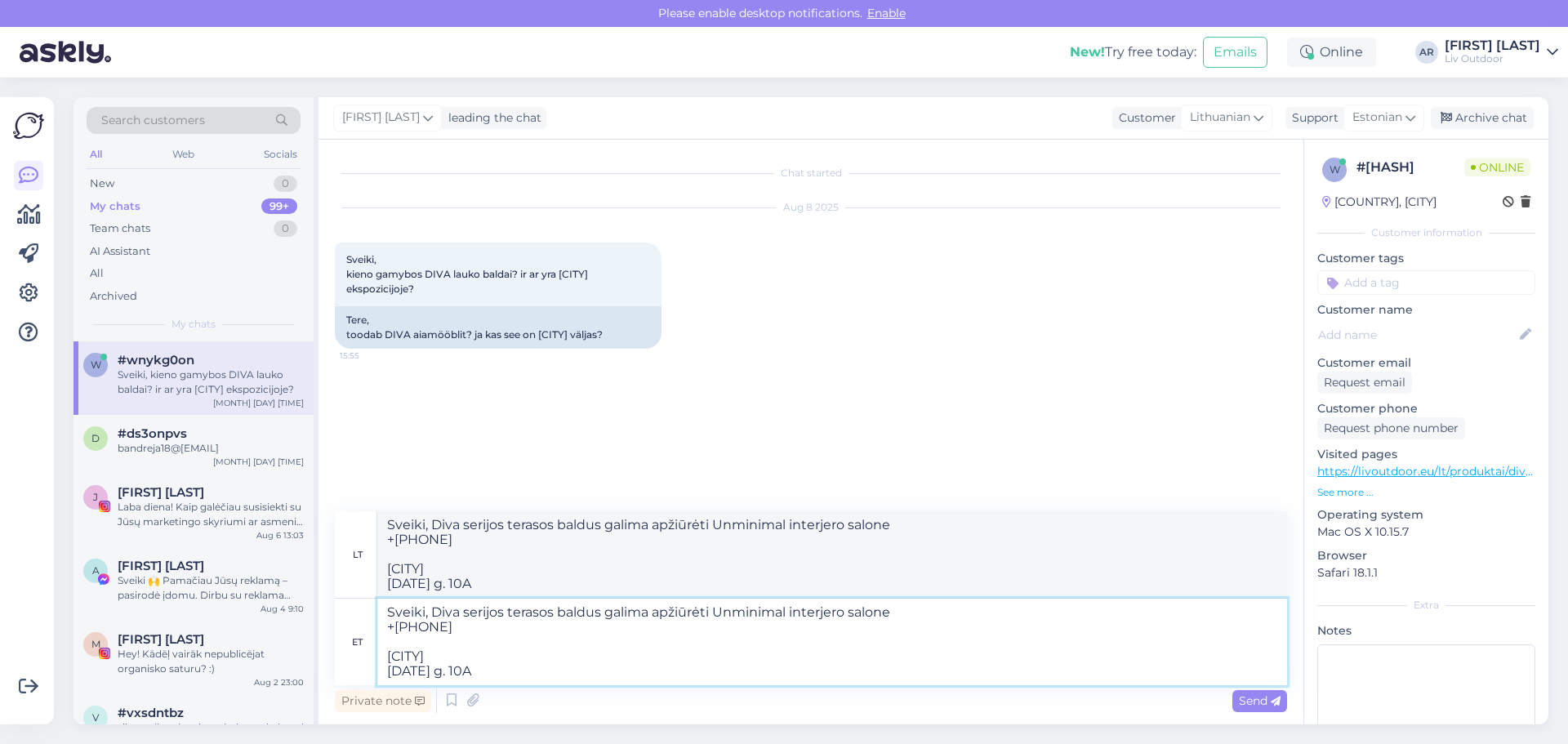 click on "Sveiki, Diva serijos terasos baldus galima apžiūrėti Unminimal interjero salone
+[PHONE]
[CITY]
[DATE] g. 10A
II-V 10-19, VI 10-16" at bounding box center (832, 642) 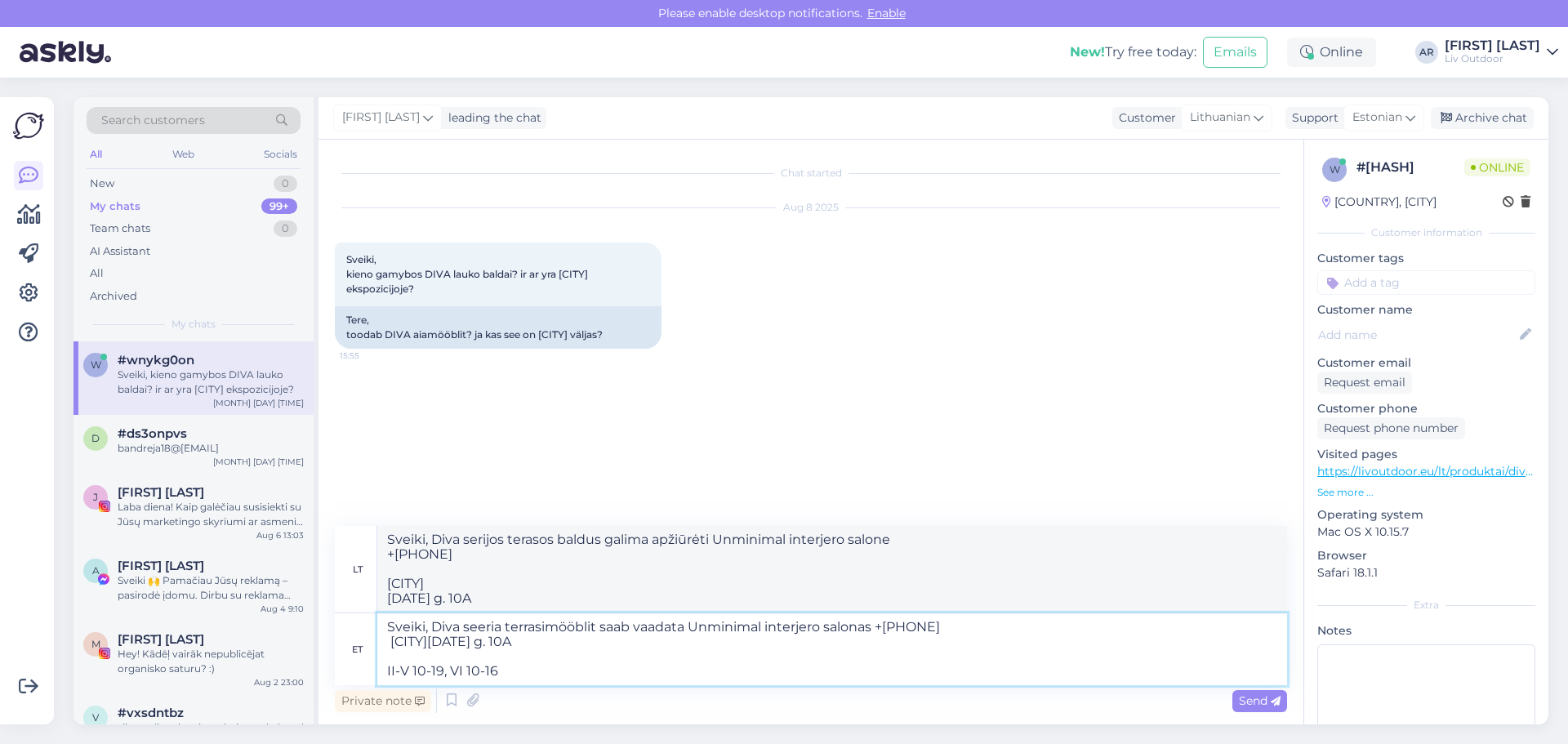 type on "Tere, Diva seeria terrasimööblit saab vaadata Unminimal interjero salonas +370 [PHONE]
[CITY] Birželio 23-iosios g. 10A
II-V 10-19, VI 10-16" 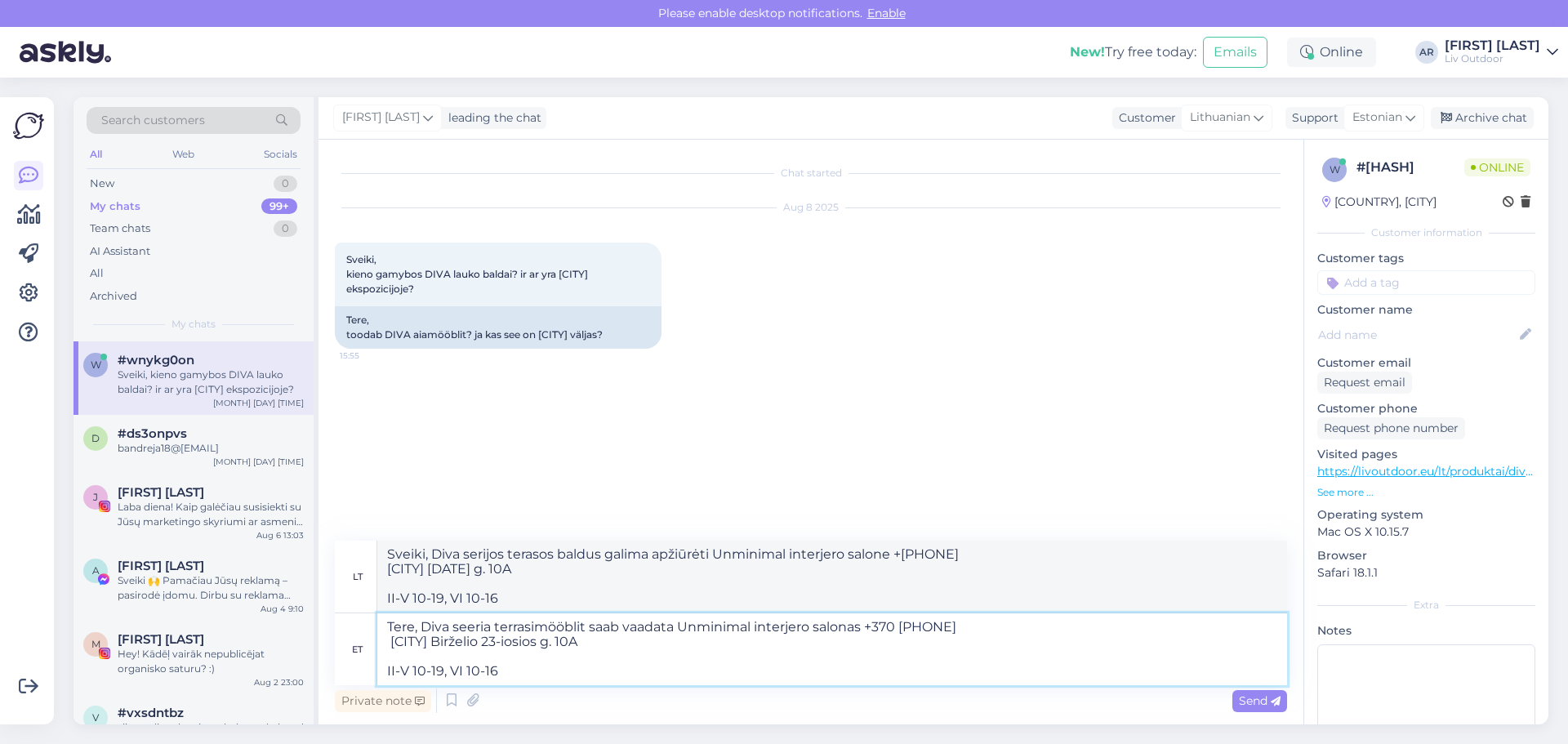 type on "Sveiki, Diva serijos terasos baldus galima apžiūrėti Unminimal interjero salone +[PHONE]
[CITY] [DATE] g. 10A
II-V 10-19, VI 10-16" 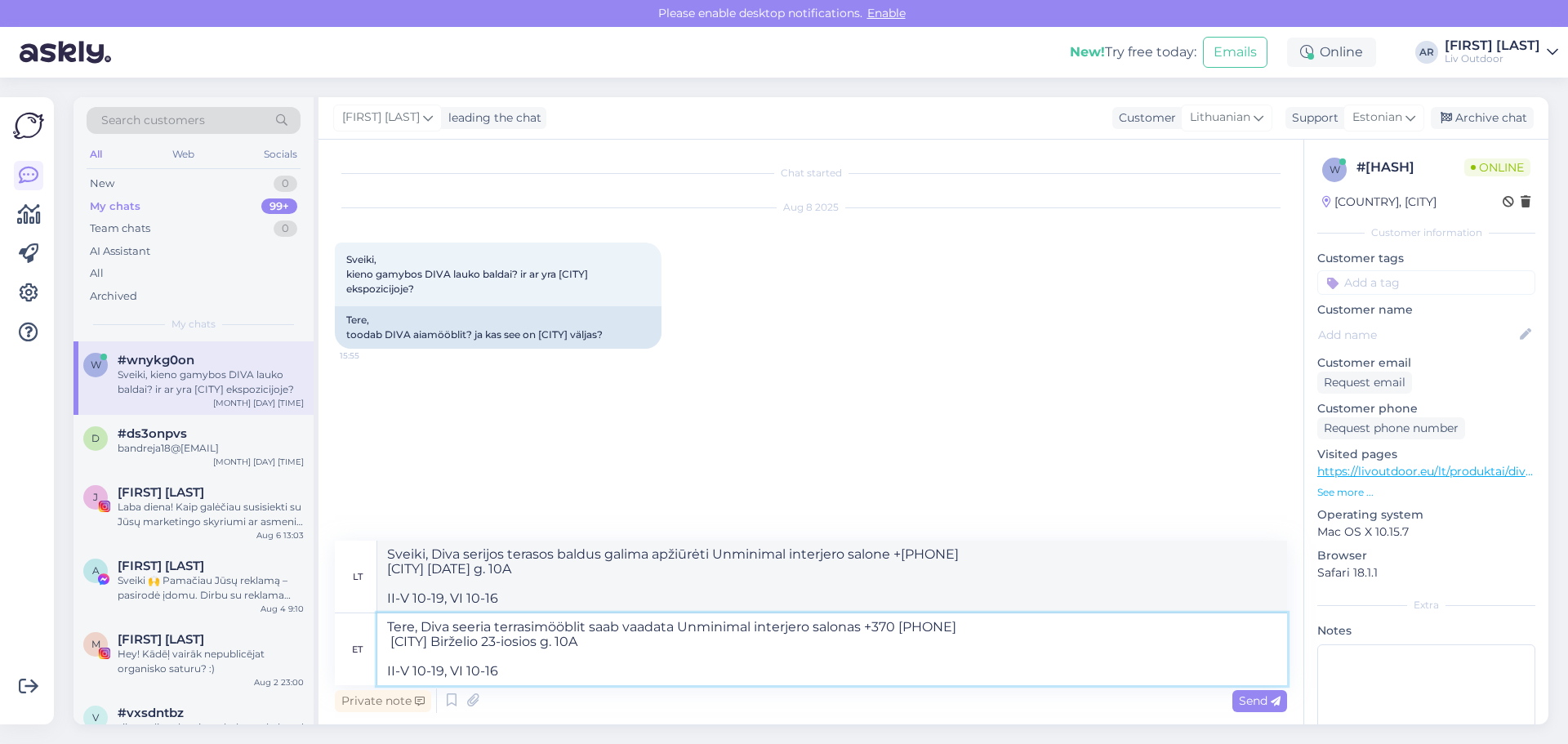 click on "Tere, Diva seeria terrasimööblit saab vaadata Unminimal interjero salonas +370 [PHONE]
[CITY] Birželio 23-iosios g. 10A
II-V 10-19, VI 10-16" at bounding box center [832, 649] 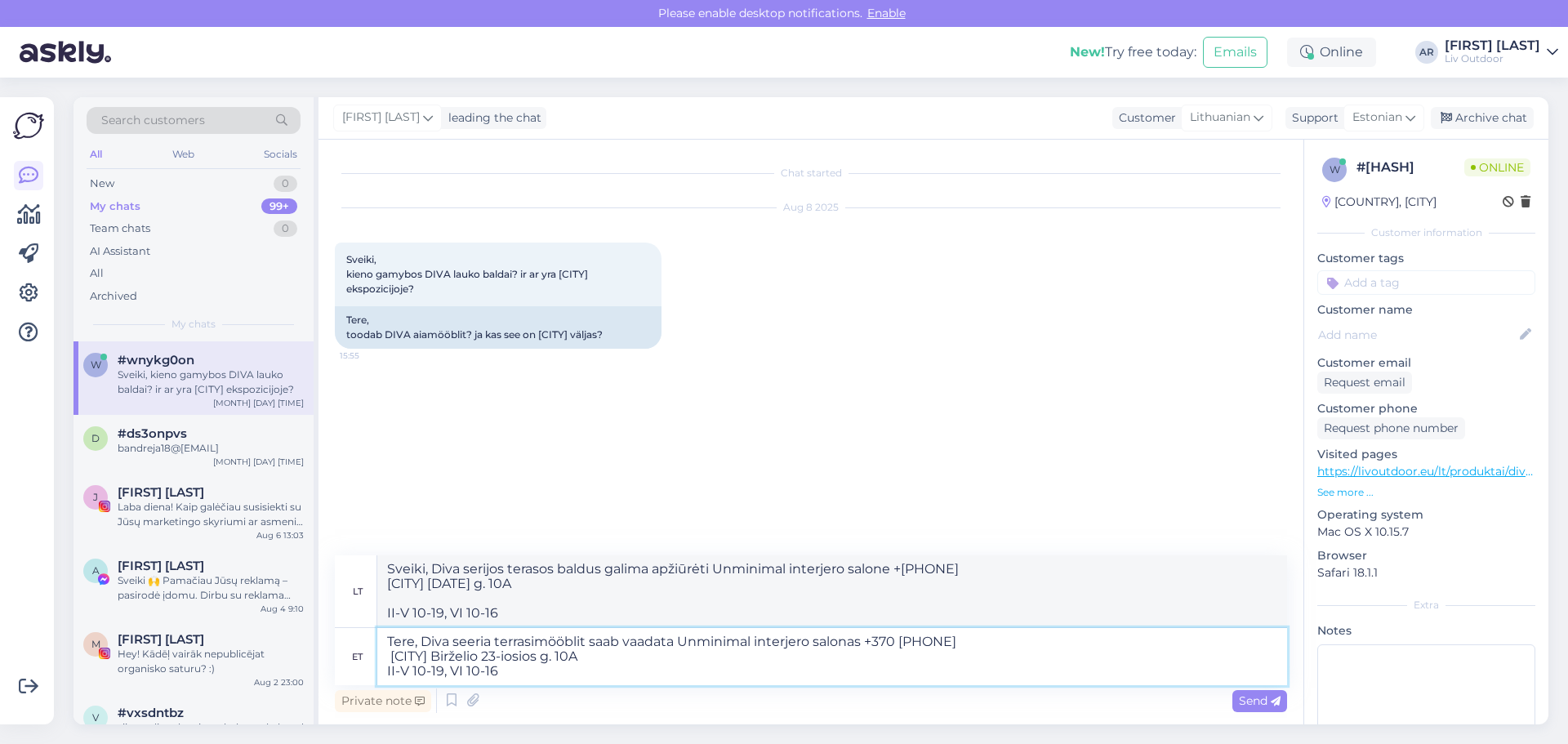 type on "Sveiki, Diva serijos terasos baldus galima apžiūrėti Unminimal interjero salone +[PHONE]
[CITY] [DATE] g. 10A
II-V 10-19, VI 10-16" 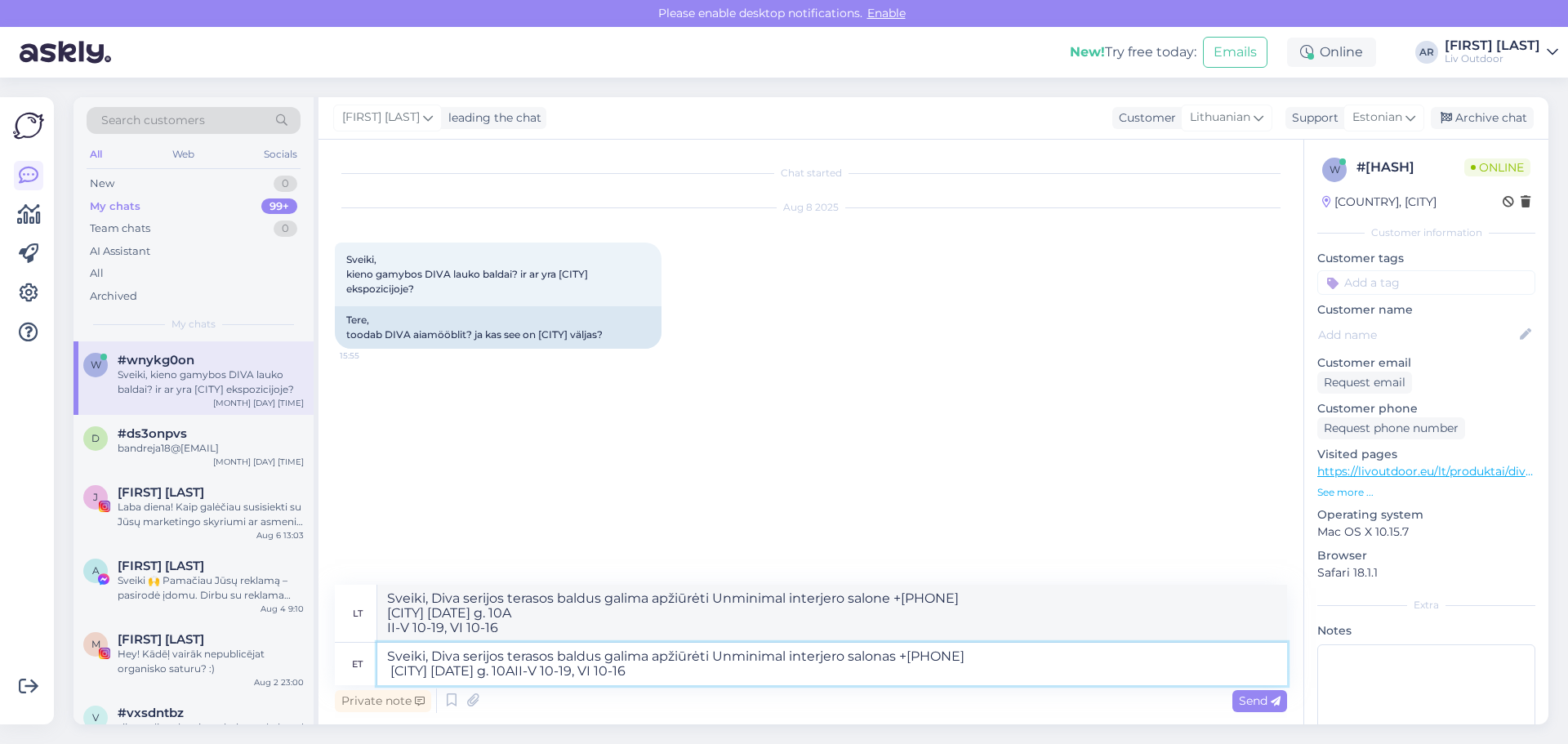 type on "Sveiki, Diva seeria terrasimööblit saab vaadata Unminimal interjero salonas +[PHONE]
[CITY] [DATE] g. 10A II-V 10-19, VI 10-16" 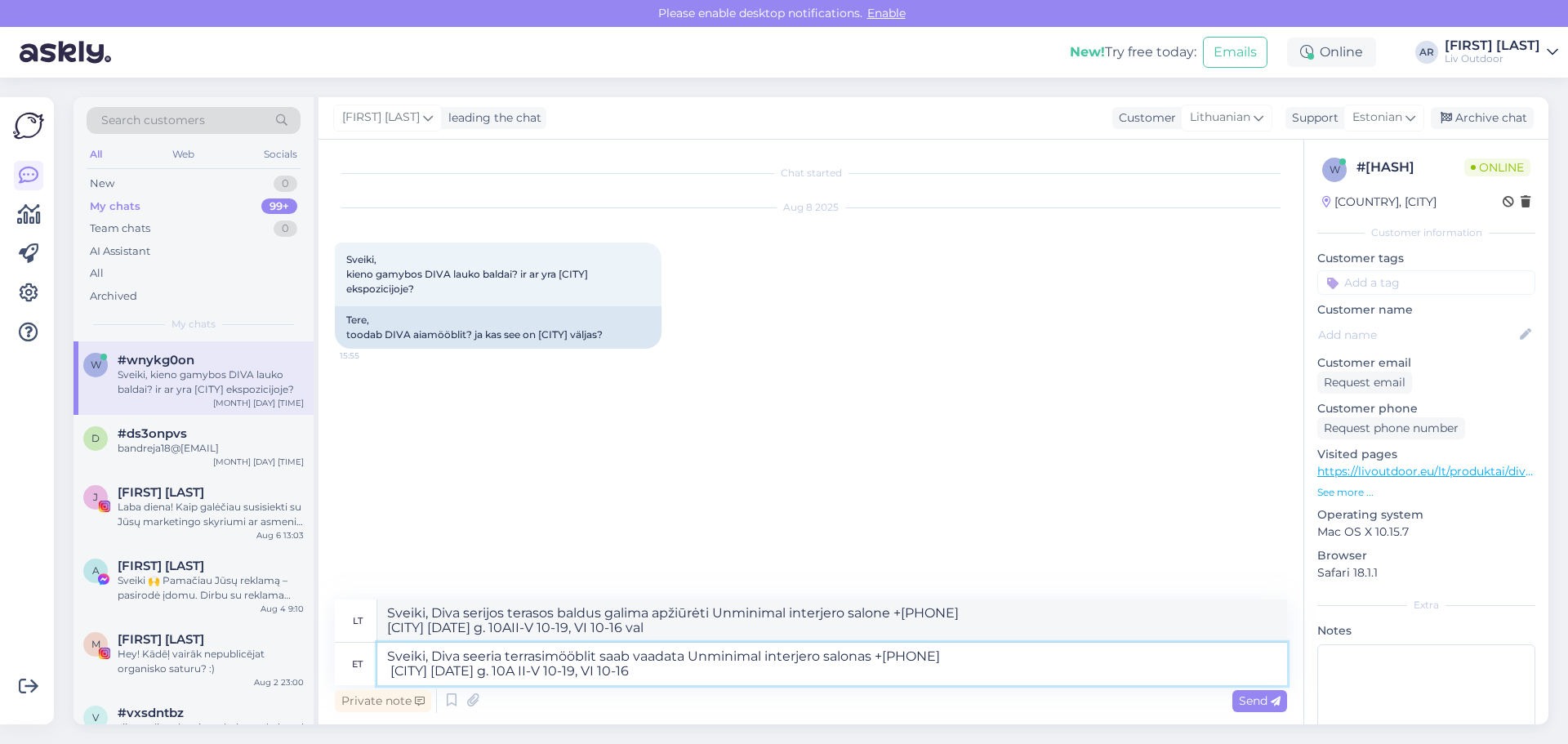 type on "Sveiki, Diva serijos terasos baldus galima apžiūrėti Unminimal interjero salone +[PHONE]
[CITY] [DATE] g. 10A II-V 10-19, VI 10-16 val" 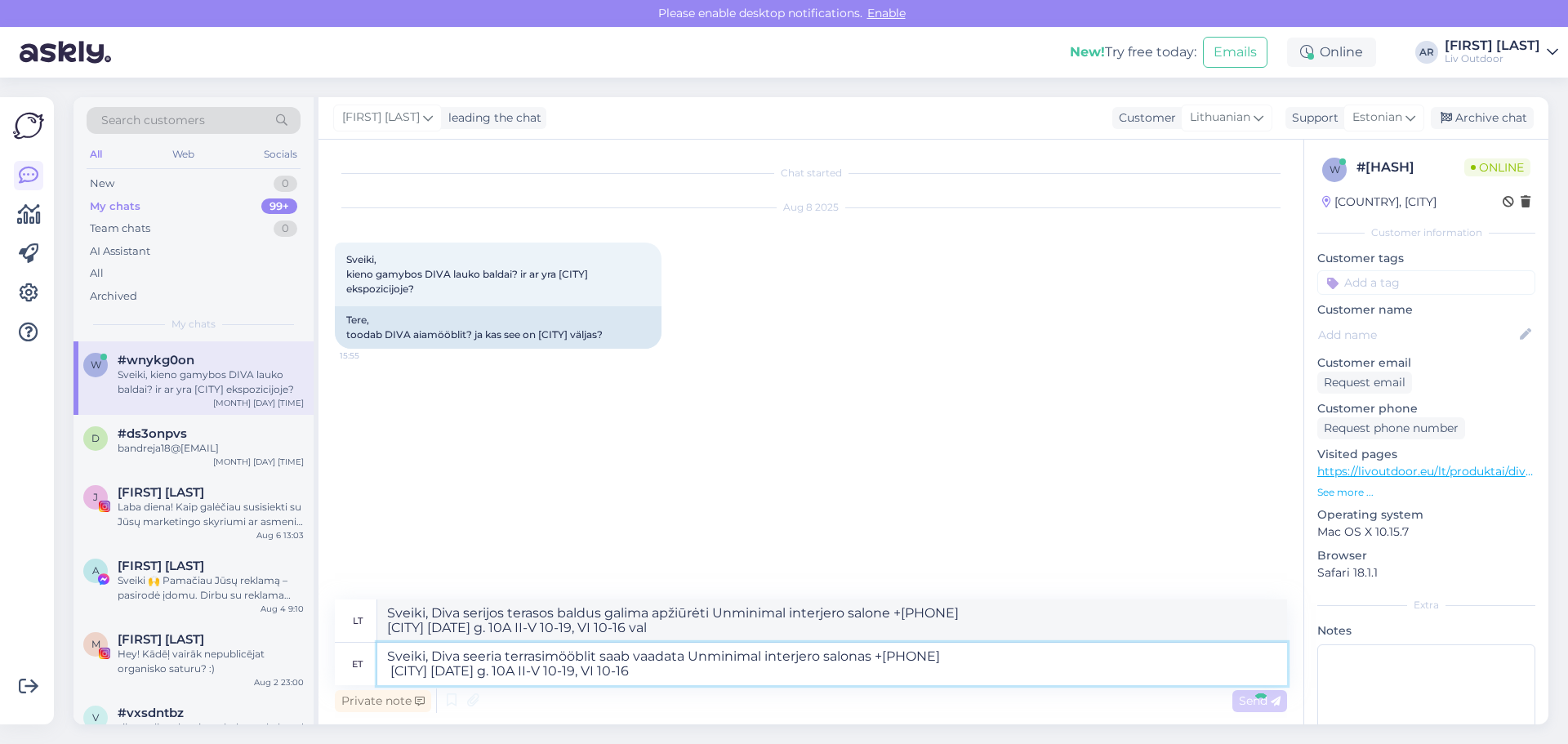 type 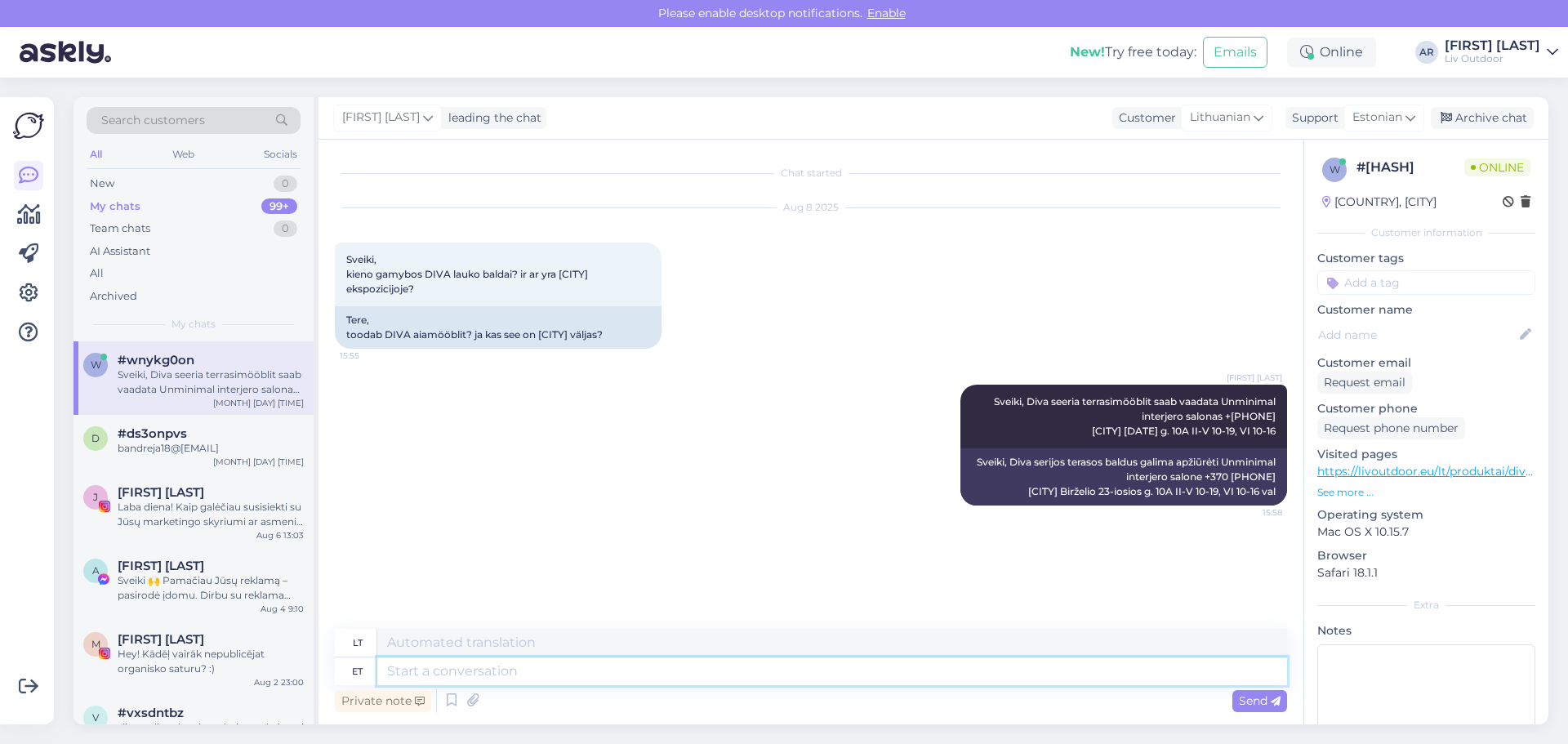 type 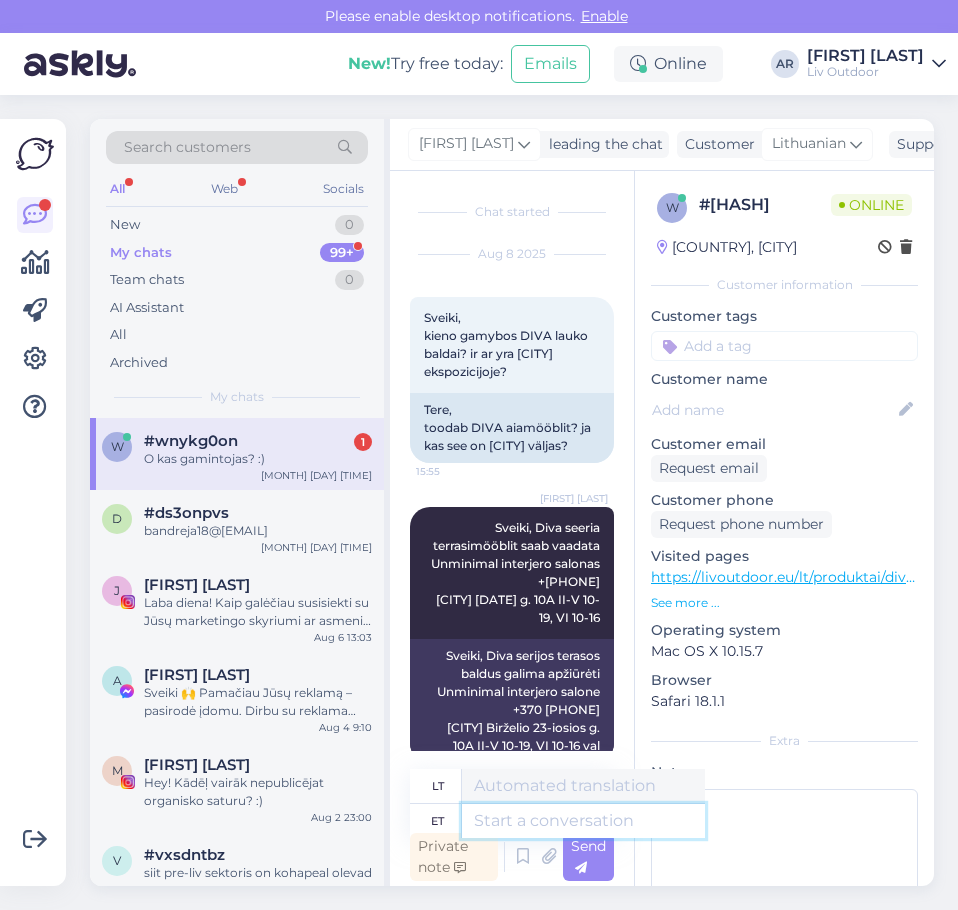 scroll, scrollTop: 9, scrollLeft: 0, axis: vertical 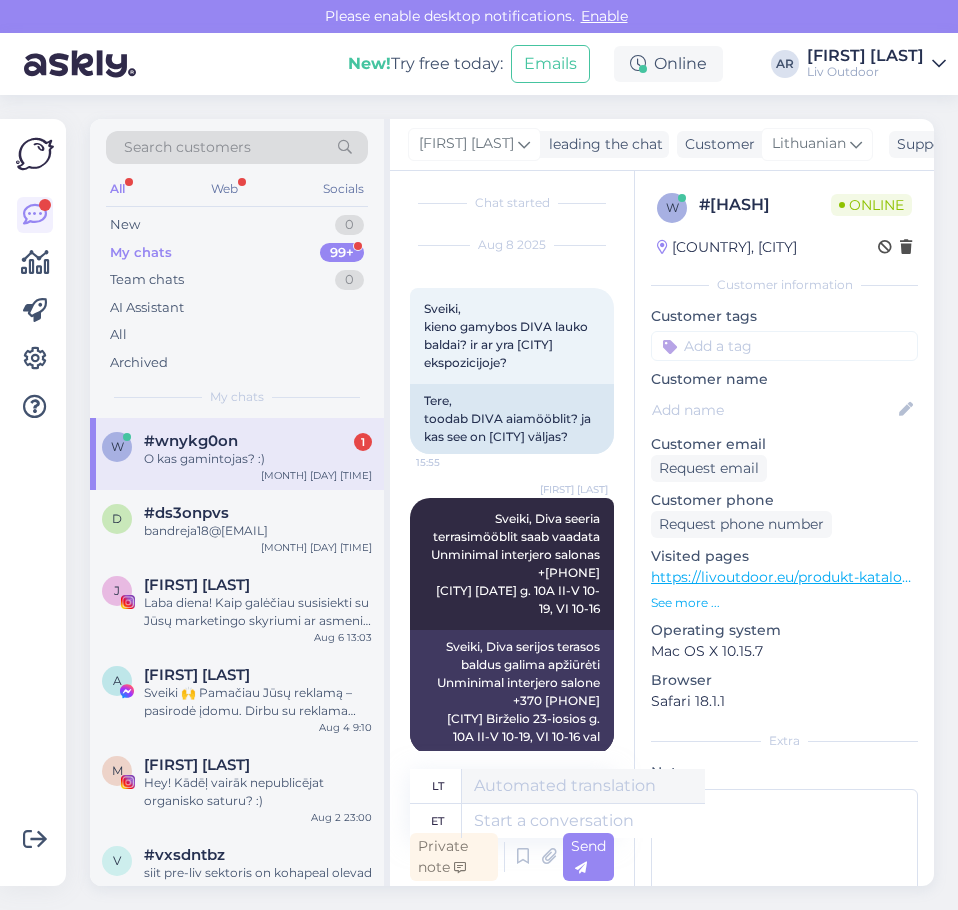 click on "#wnykg0on" at bounding box center [191, 441] 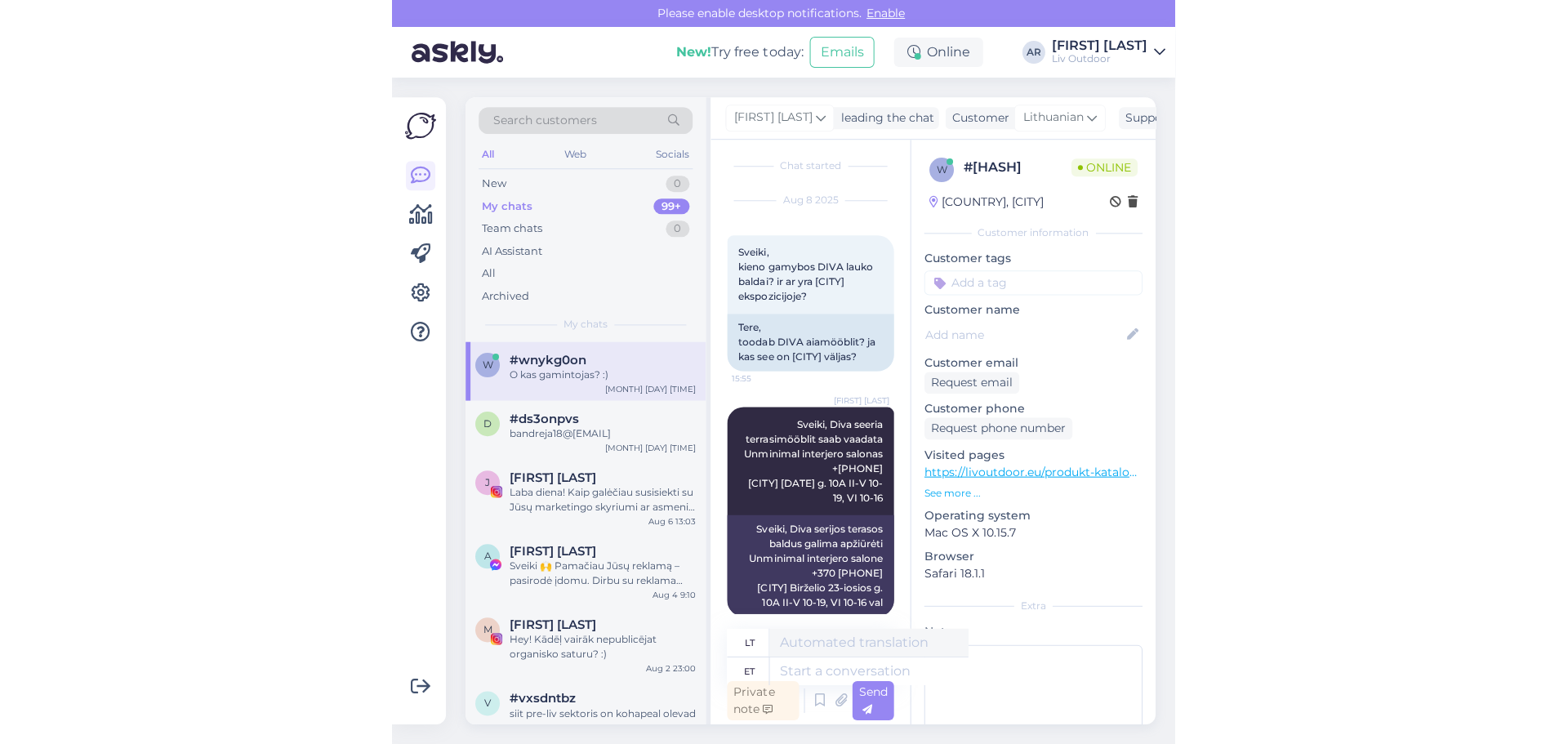 scroll, scrollTop: 0, scrollLeft: 0, axis: both 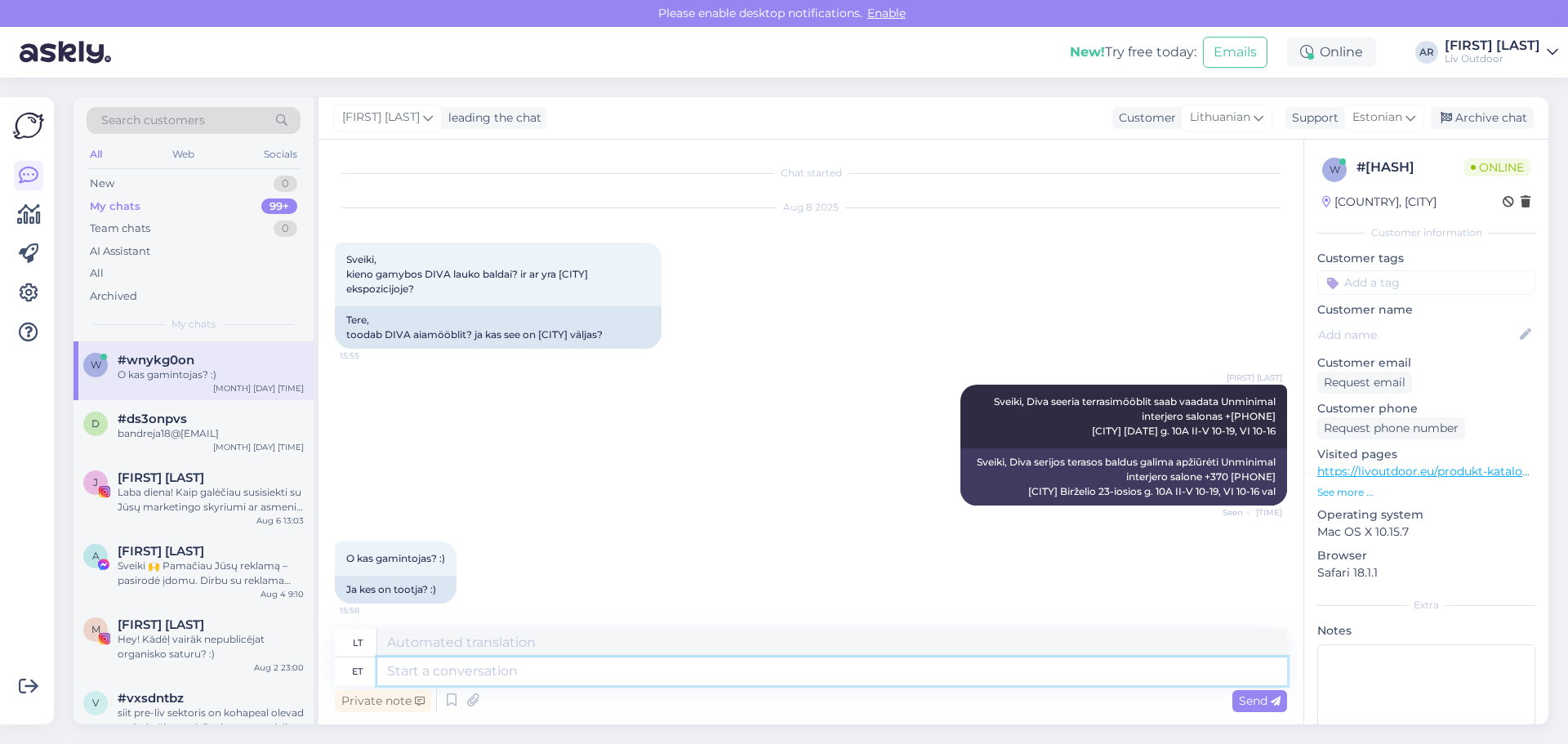 click at bounding box center [832, 671] 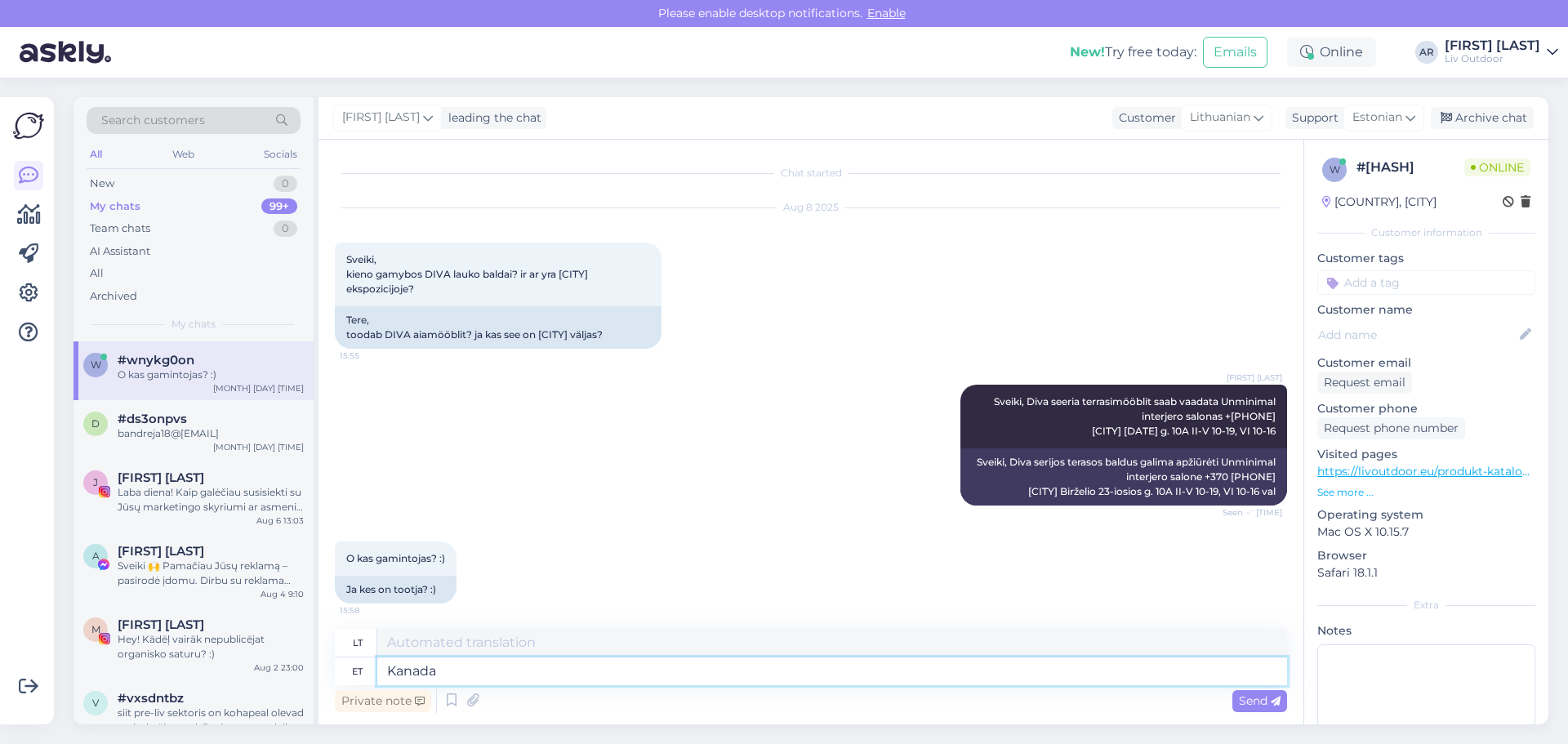 type on "Kanada" 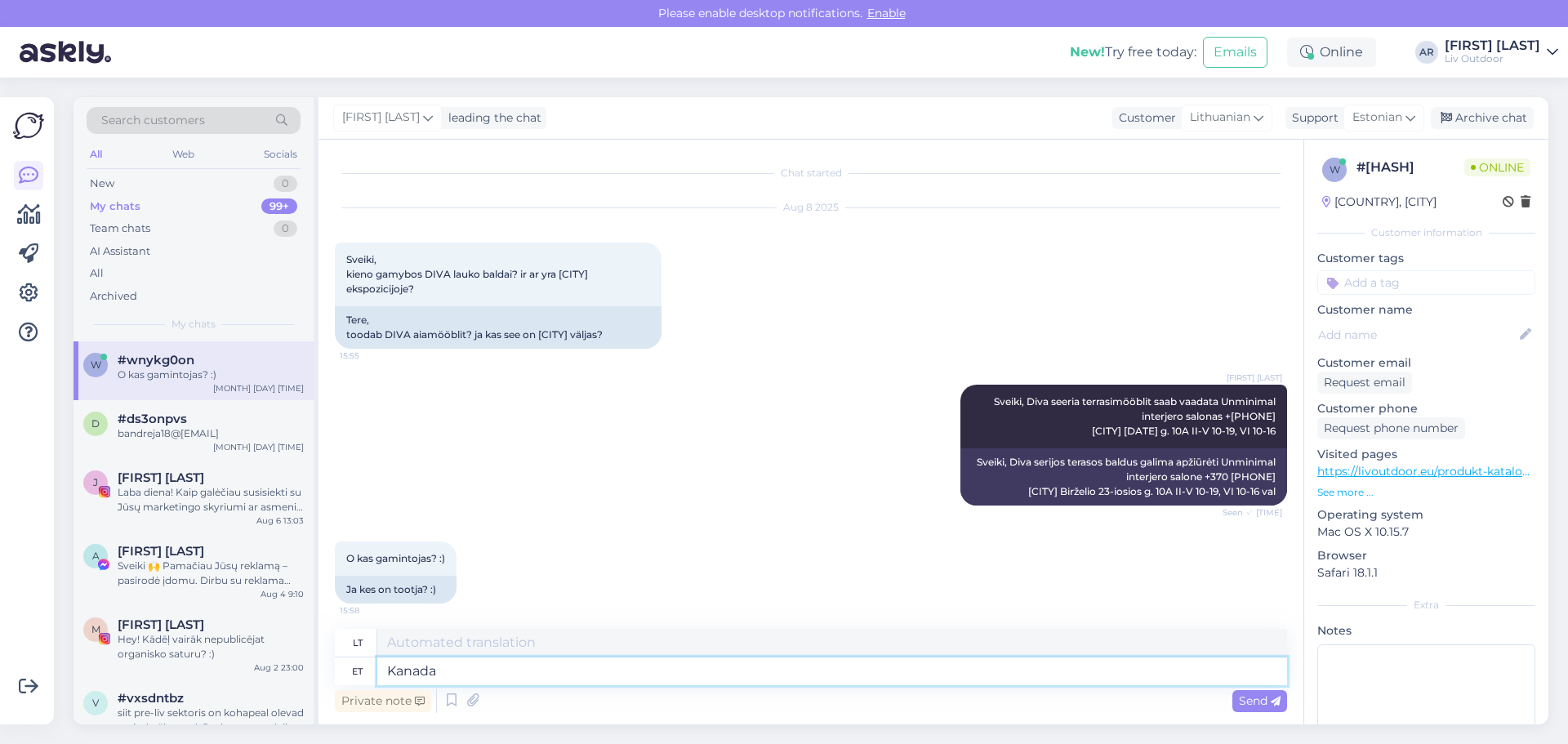 type on "Kanada" 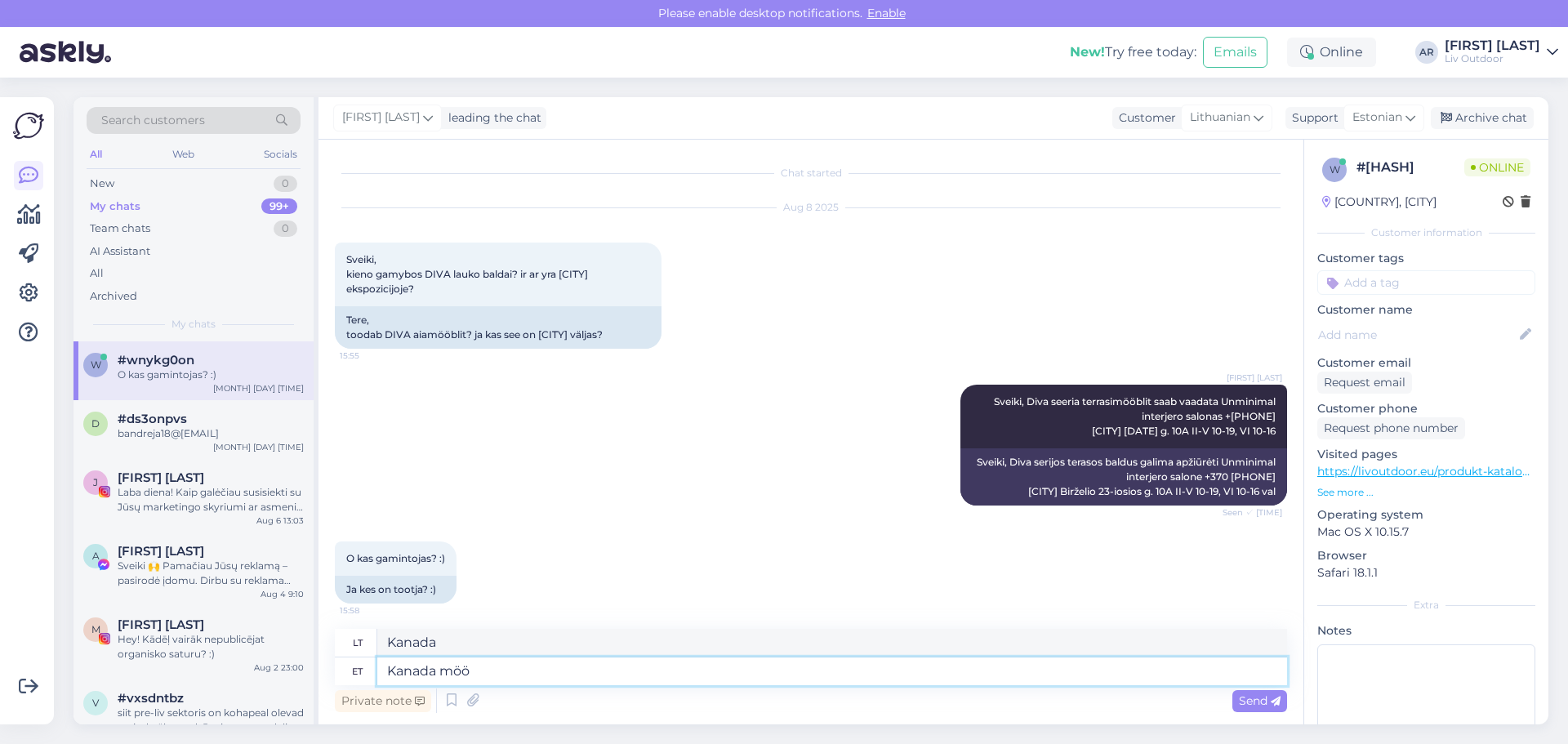 type on "Kanada mööb" 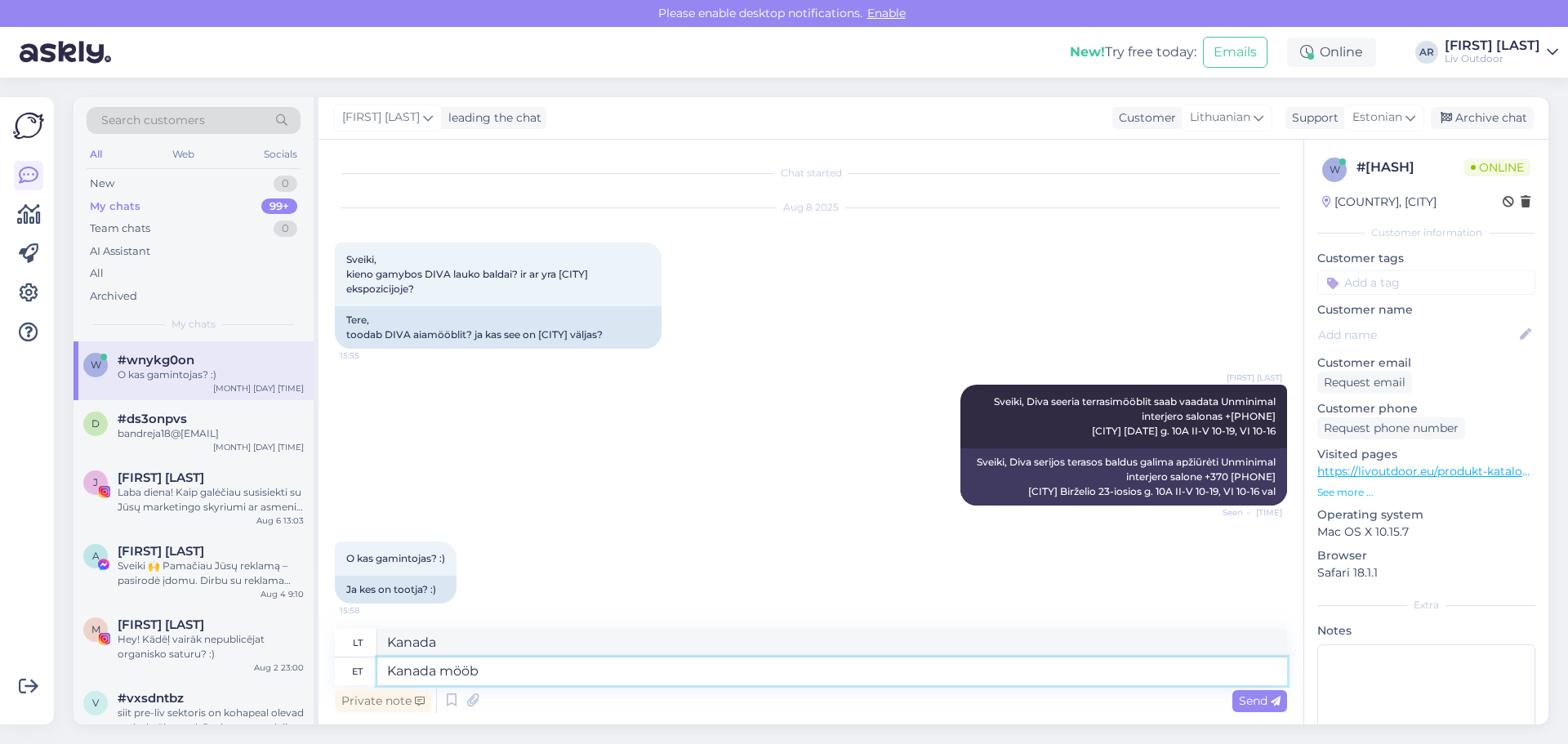 type on "Kanados miau" 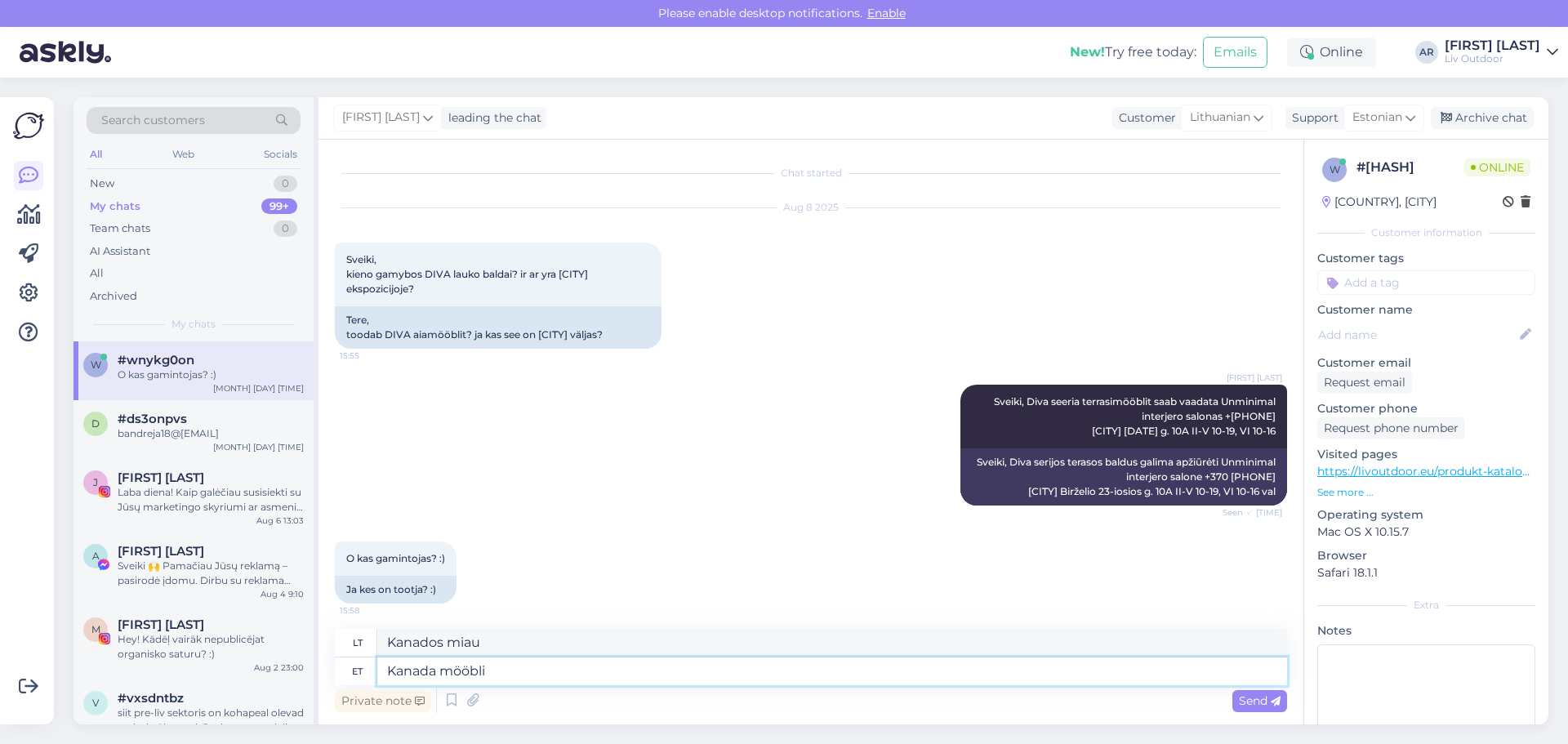 type on "Kanada mööbli" 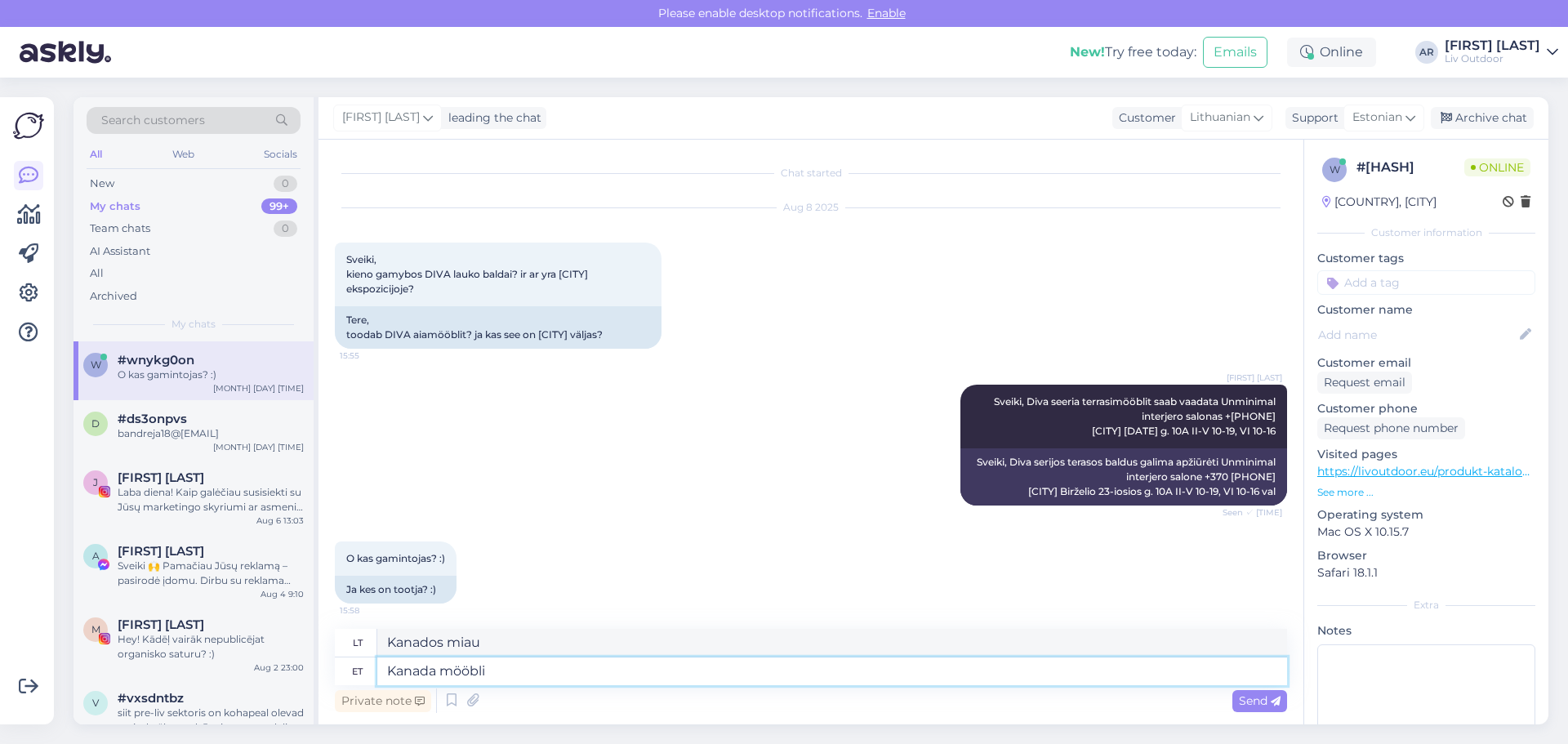 type on "Kanados baldai" 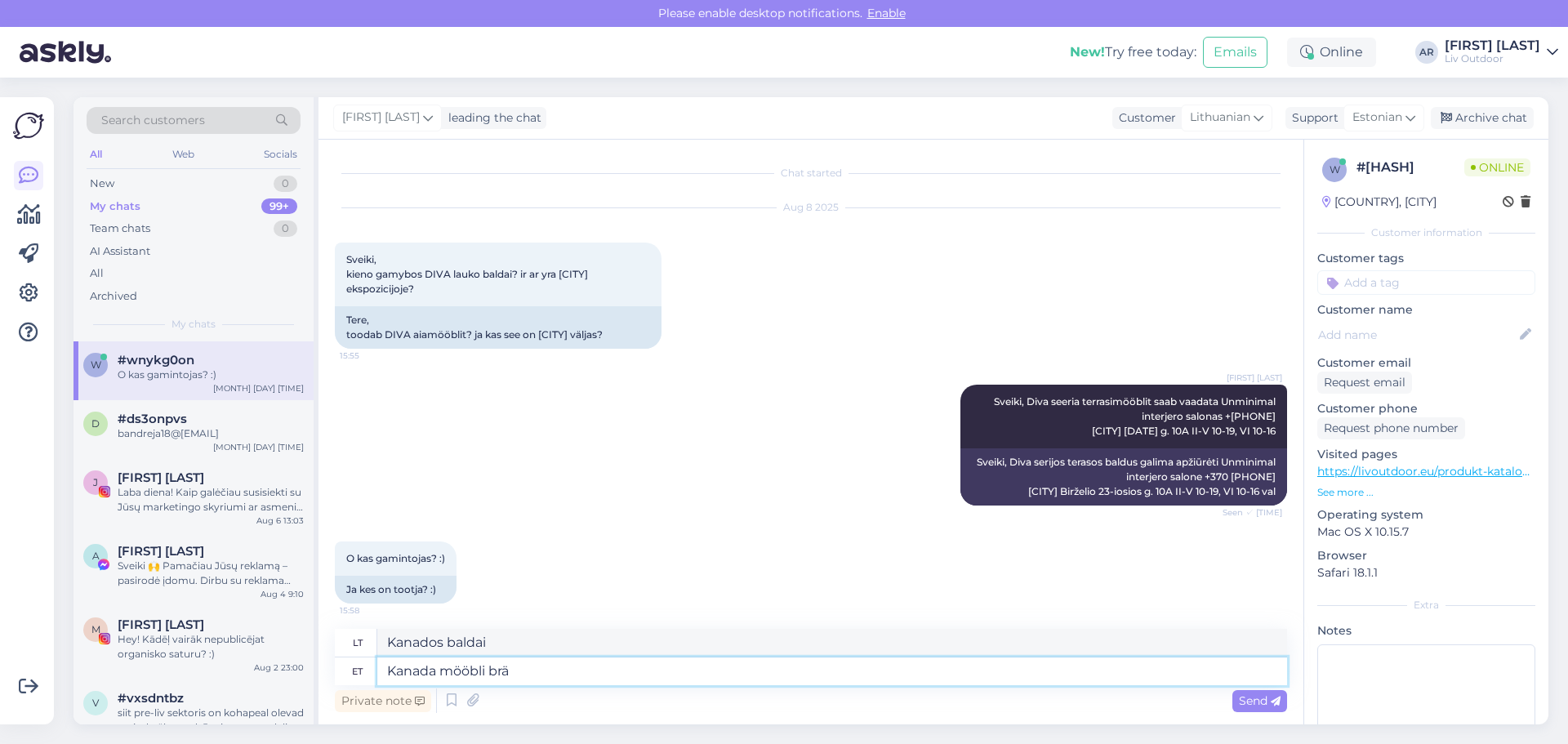 type on "Kanada mööbli brän" 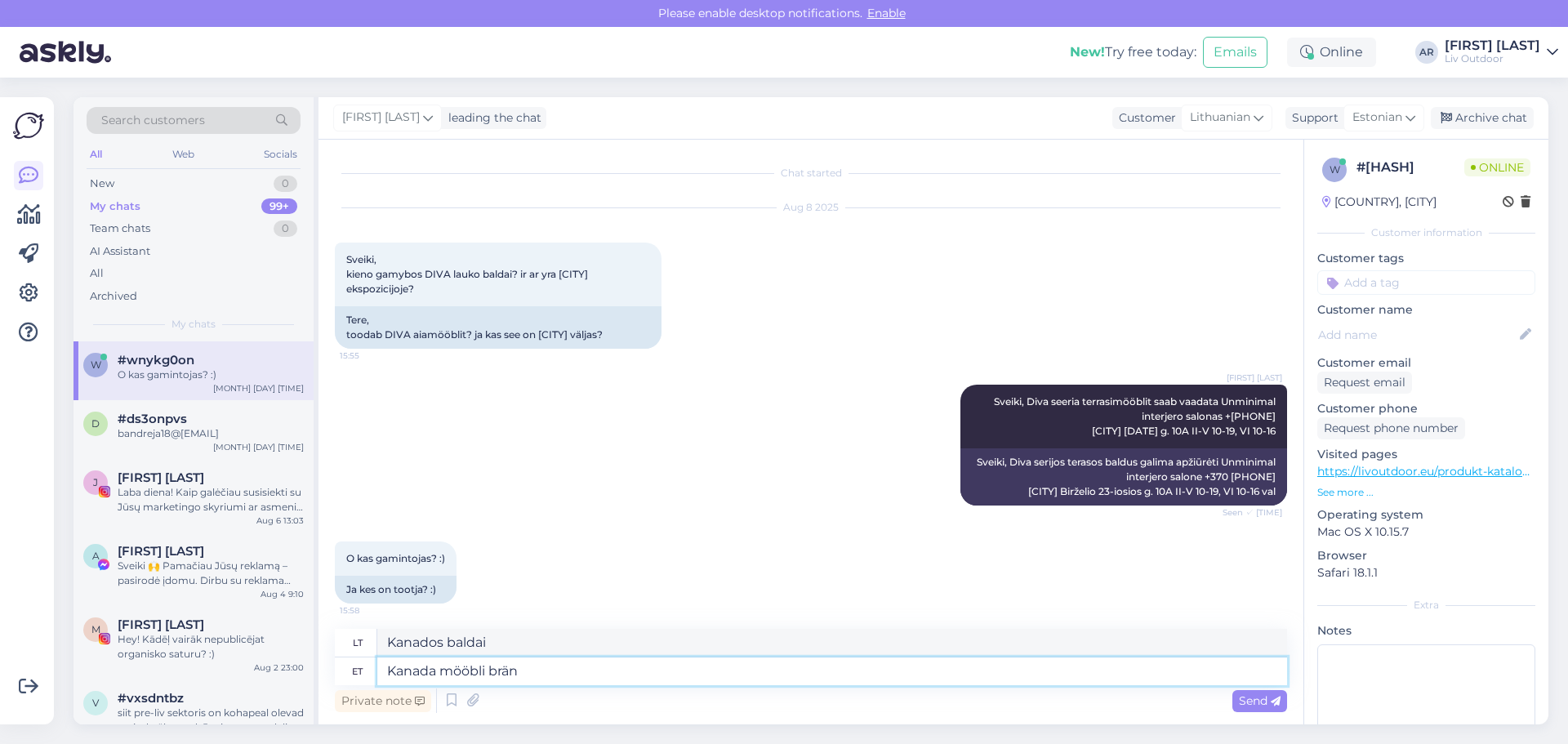 type on "Kanados baldų prekės ženklas" 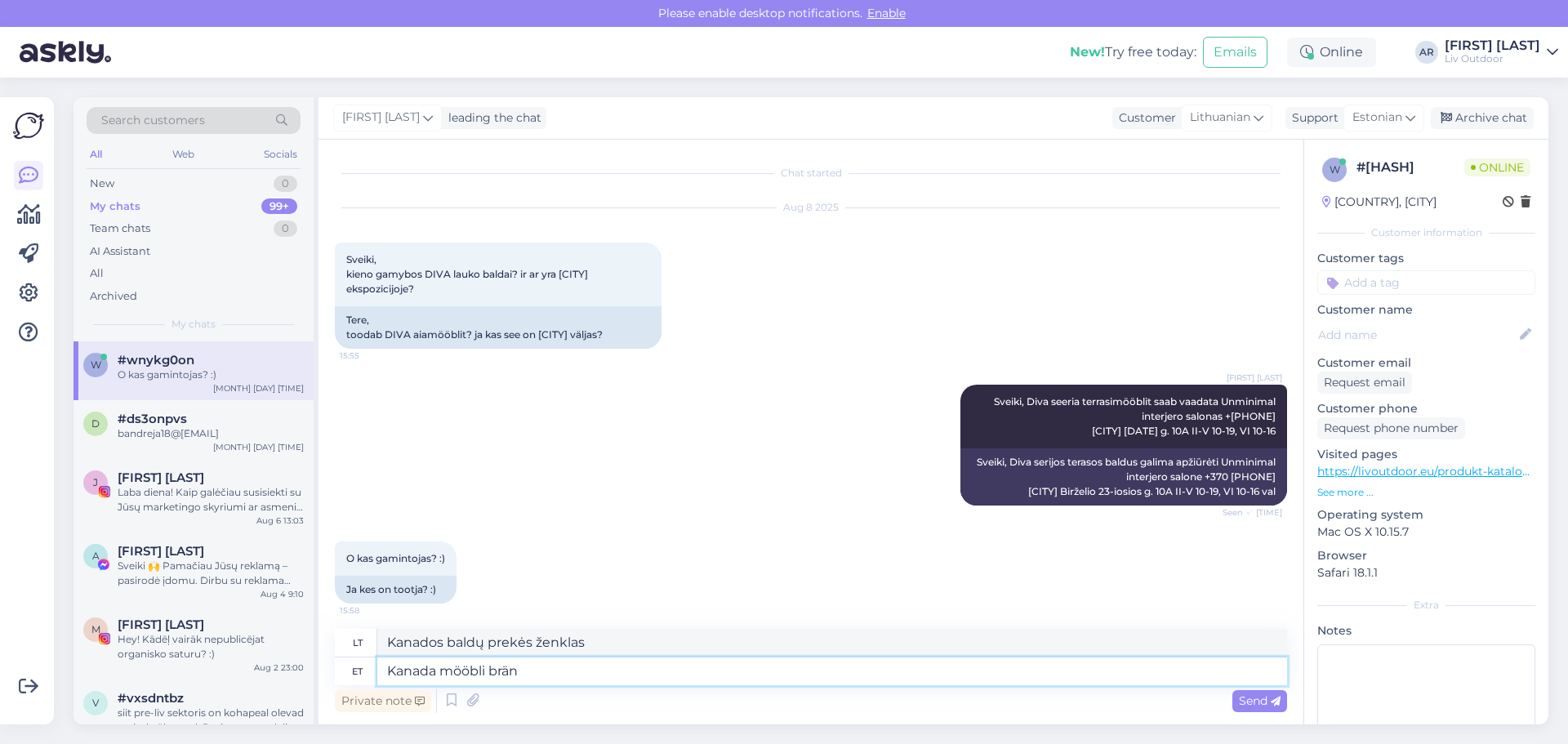 type on "Kanada mööbli bränd" 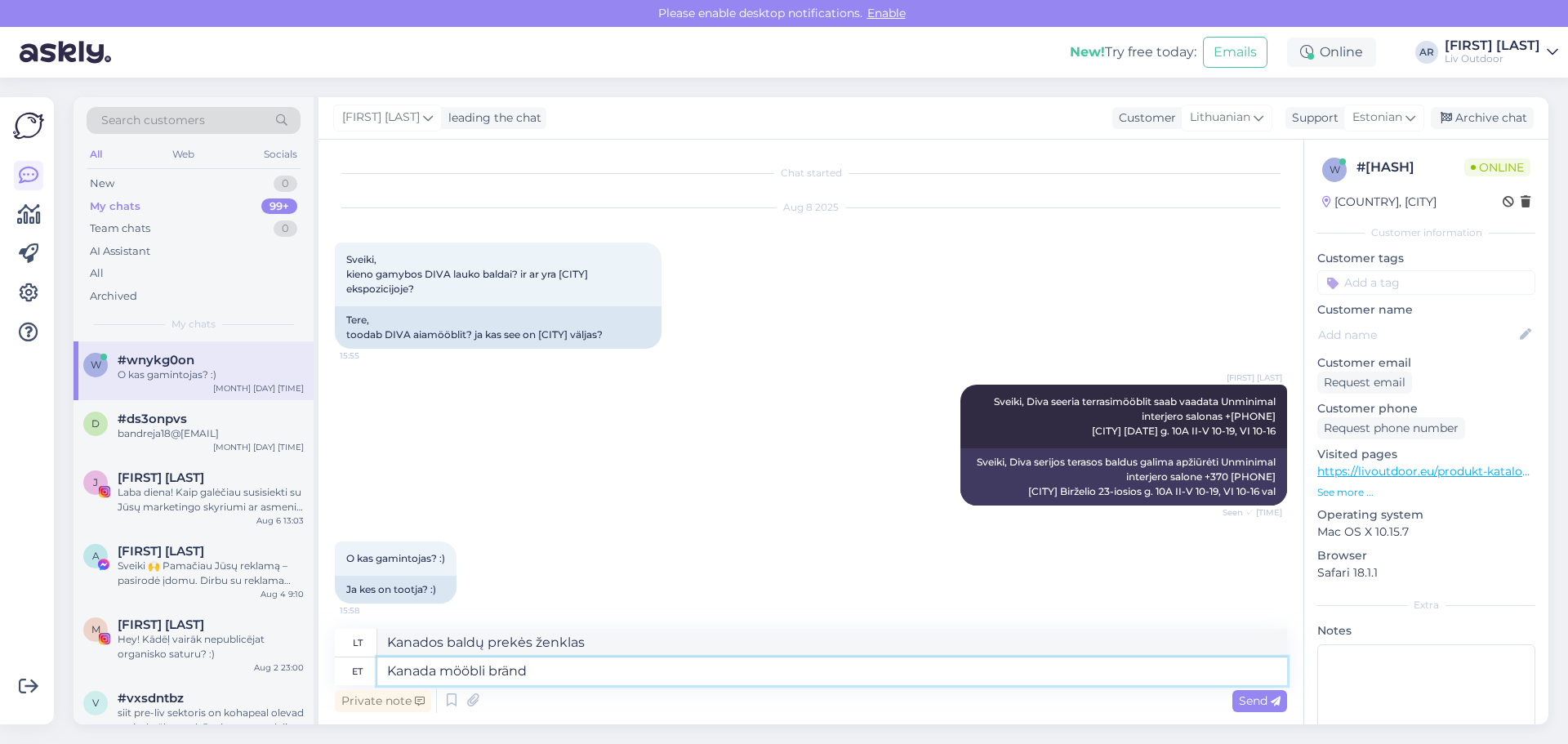 type 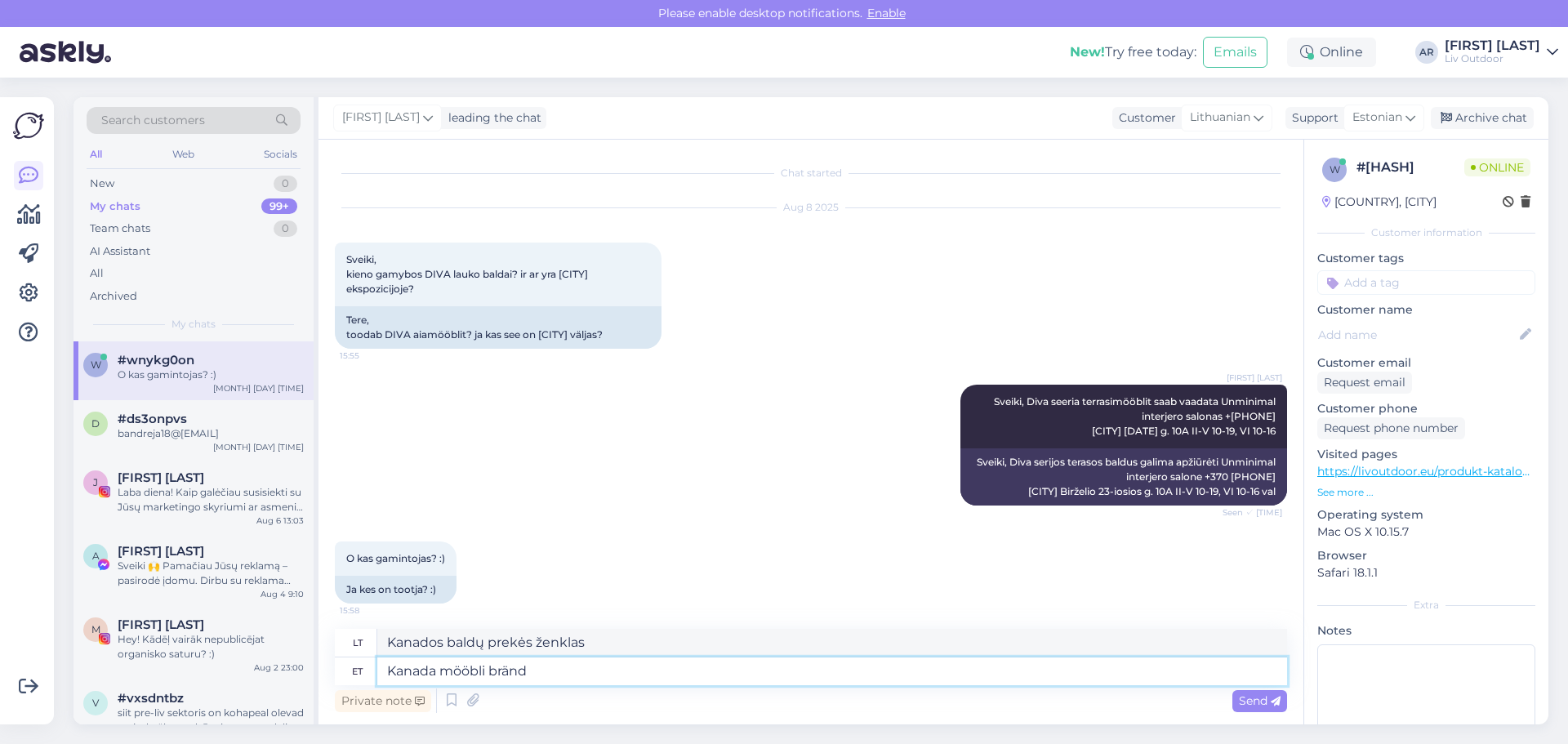 type 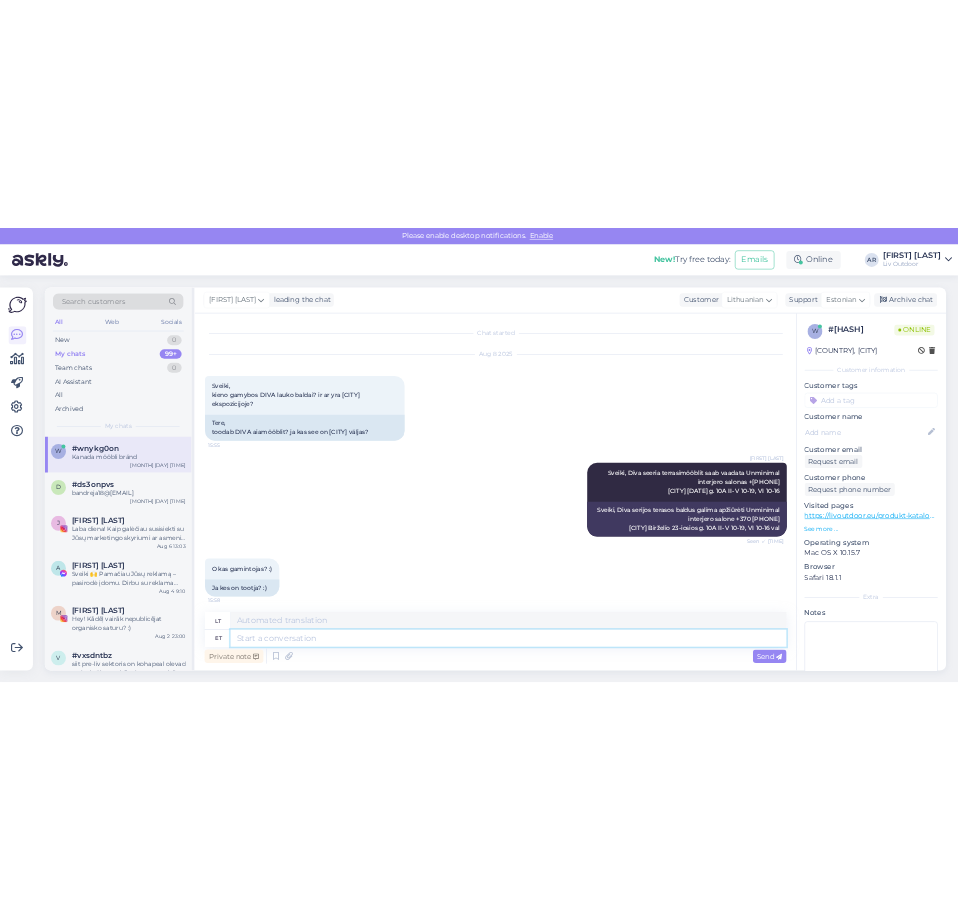 scroll, scrollTop: 129, scrollLeft: 0, axis: vertical 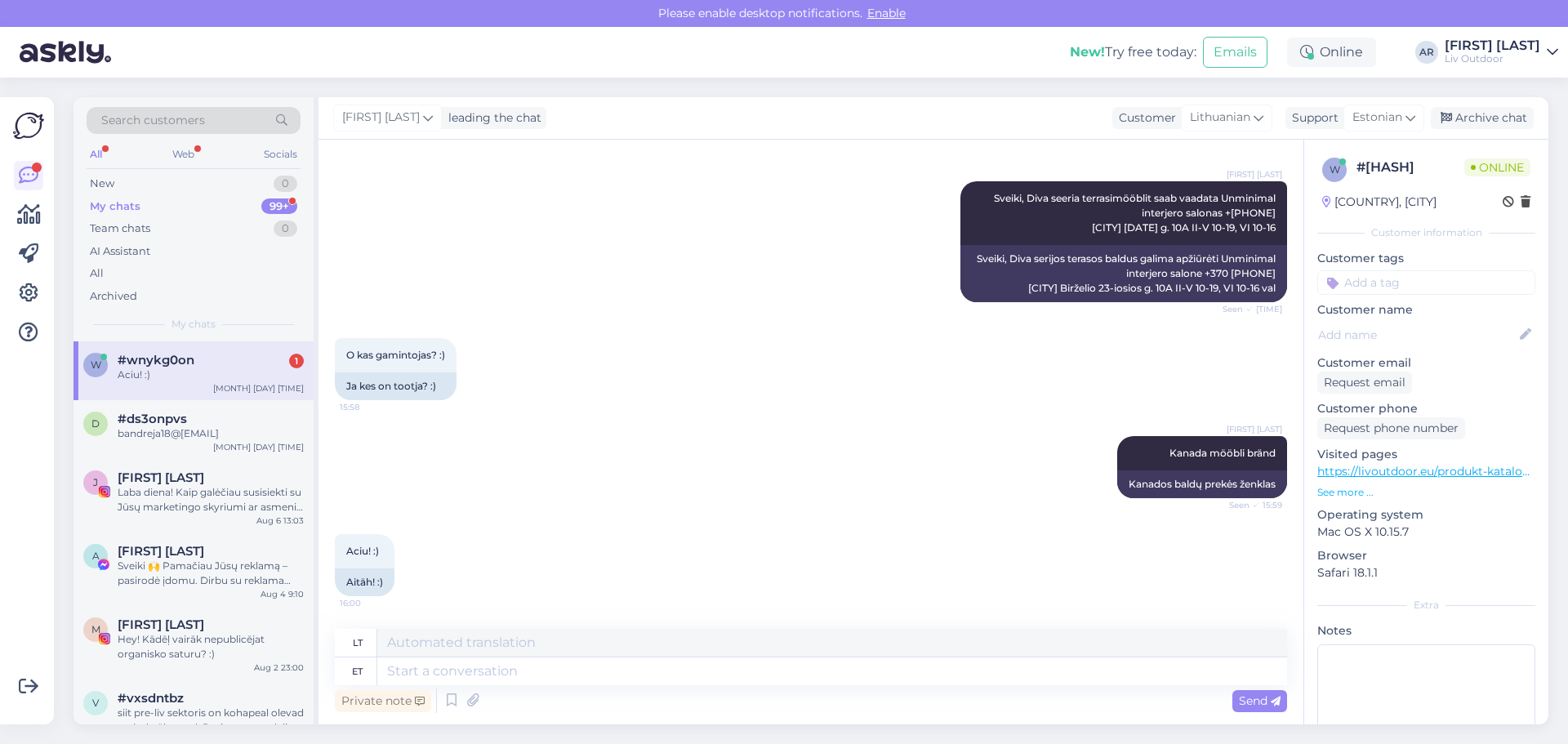 click on "w #wnykg0on 1 Aciu! :) Aug 8 15:55" at bounding box center (194, 371) 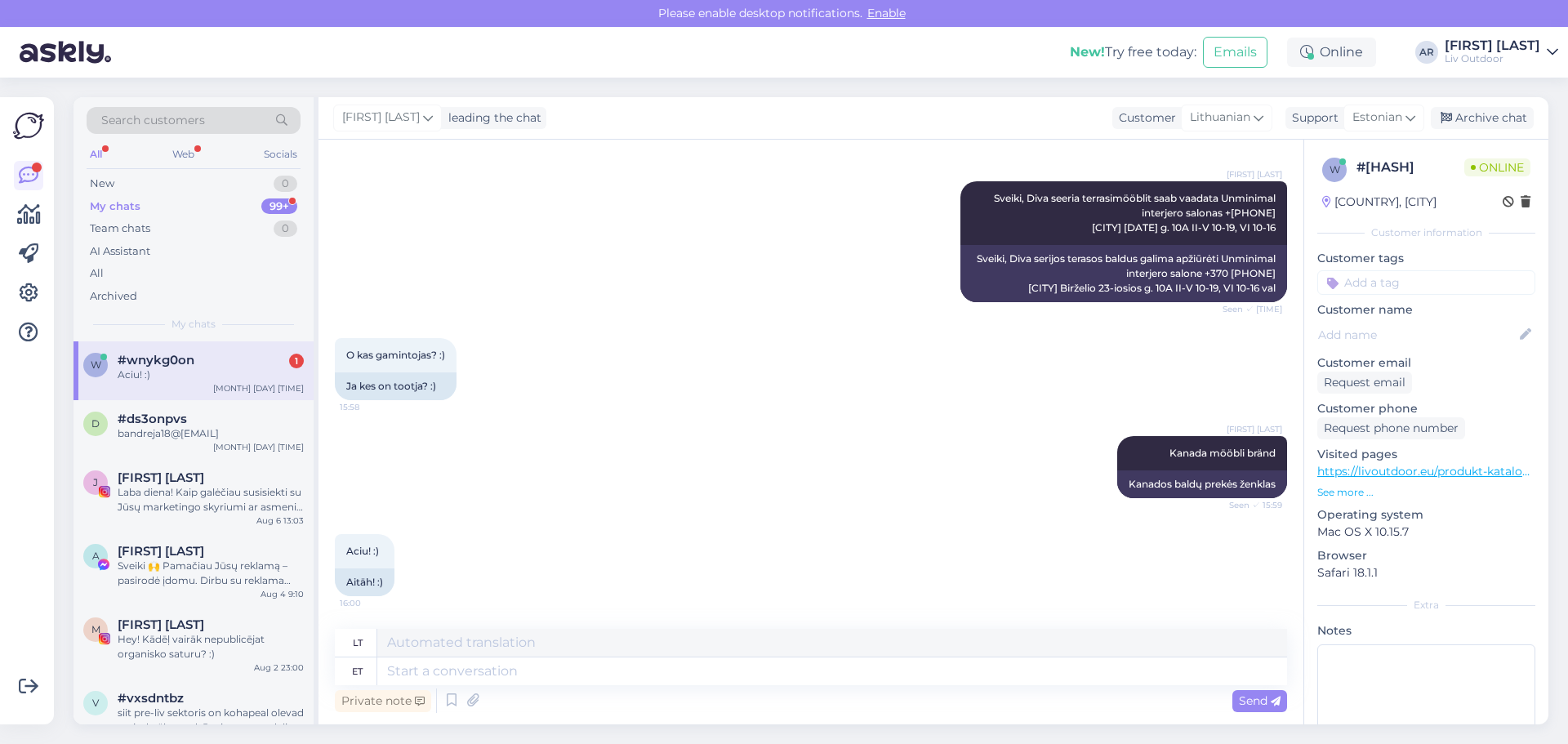 scroll, scrollTop: 0, scrollLeft: 0, axis: both 